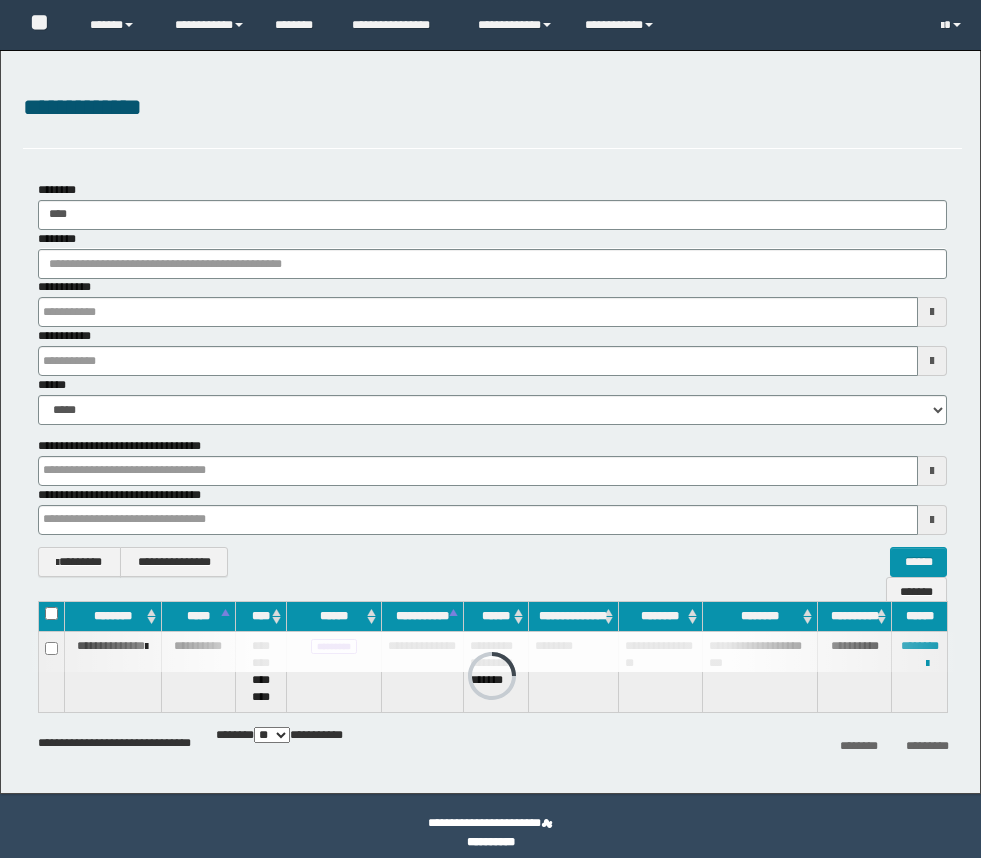 scroll, scrollTop: 0, scrollLeft: 0, axis: both 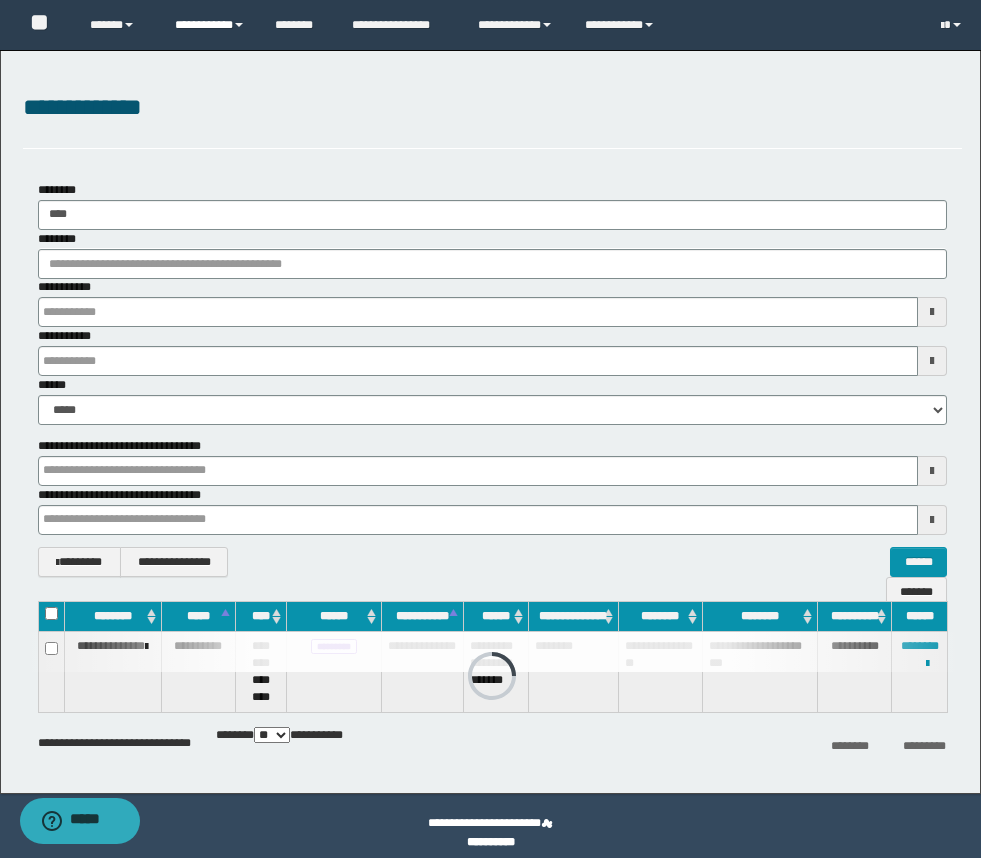 click on "**********" at bounding box center [210, 25] 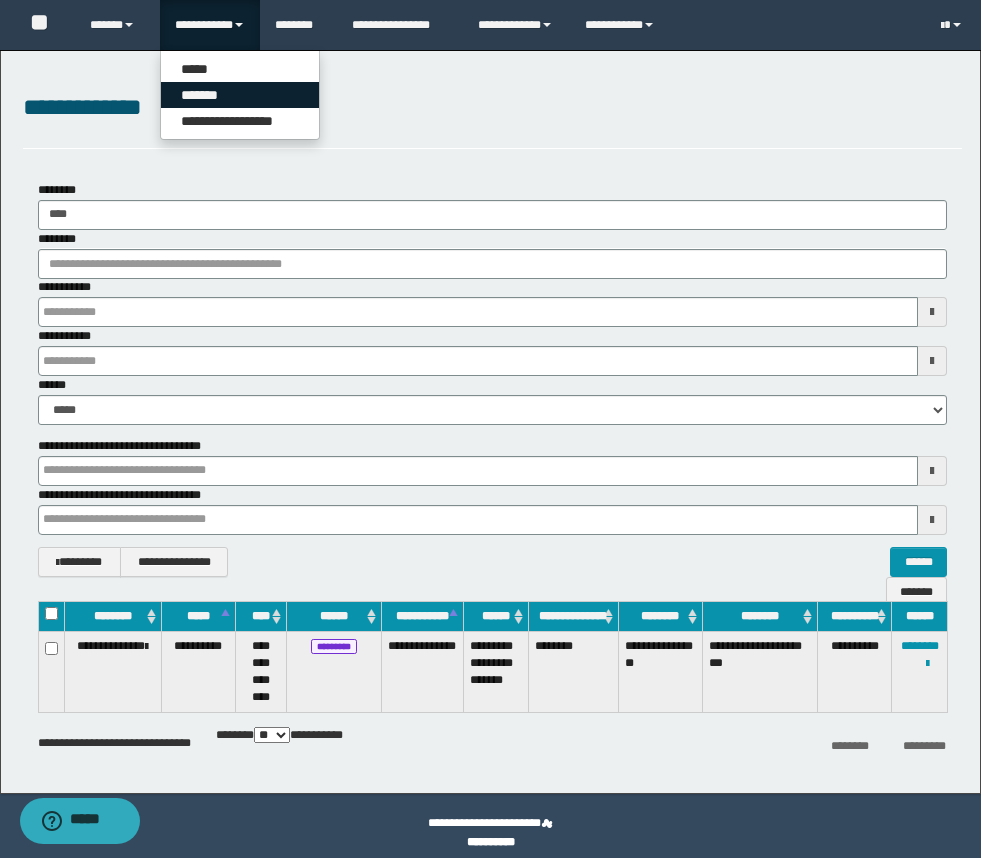 click on "*******" at bounding box center [240, 95] 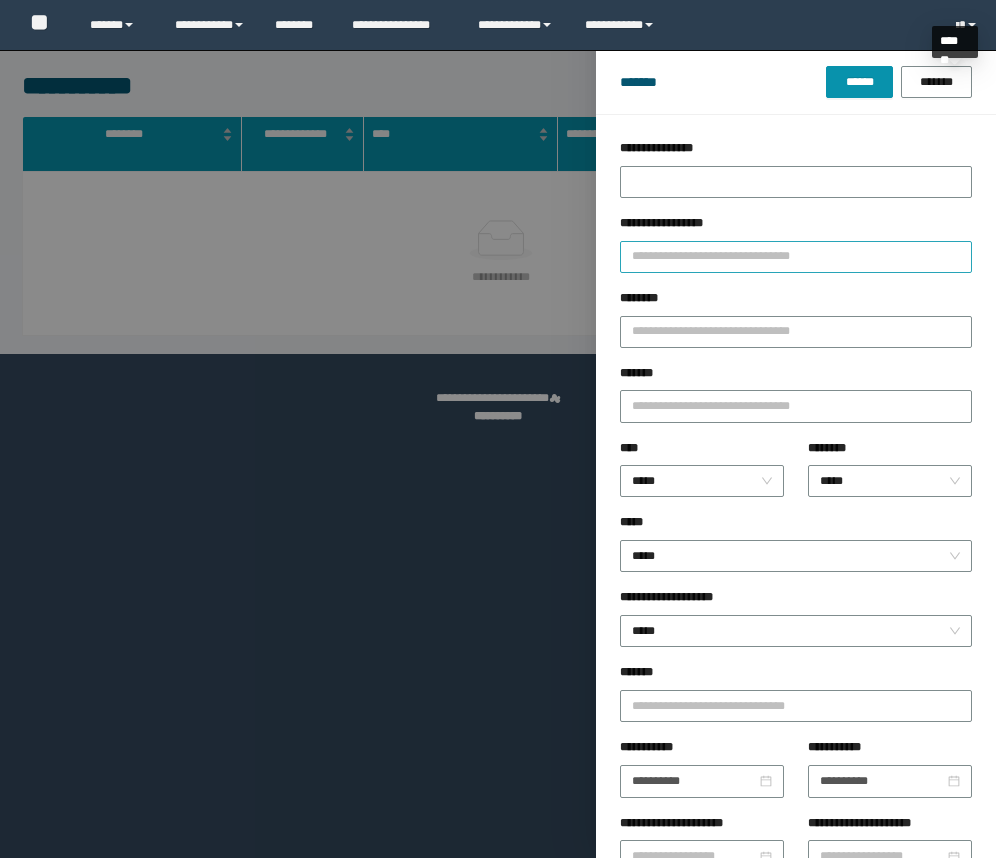 scroll, scrollTop: 0, scrollLeft: 0, axis: both 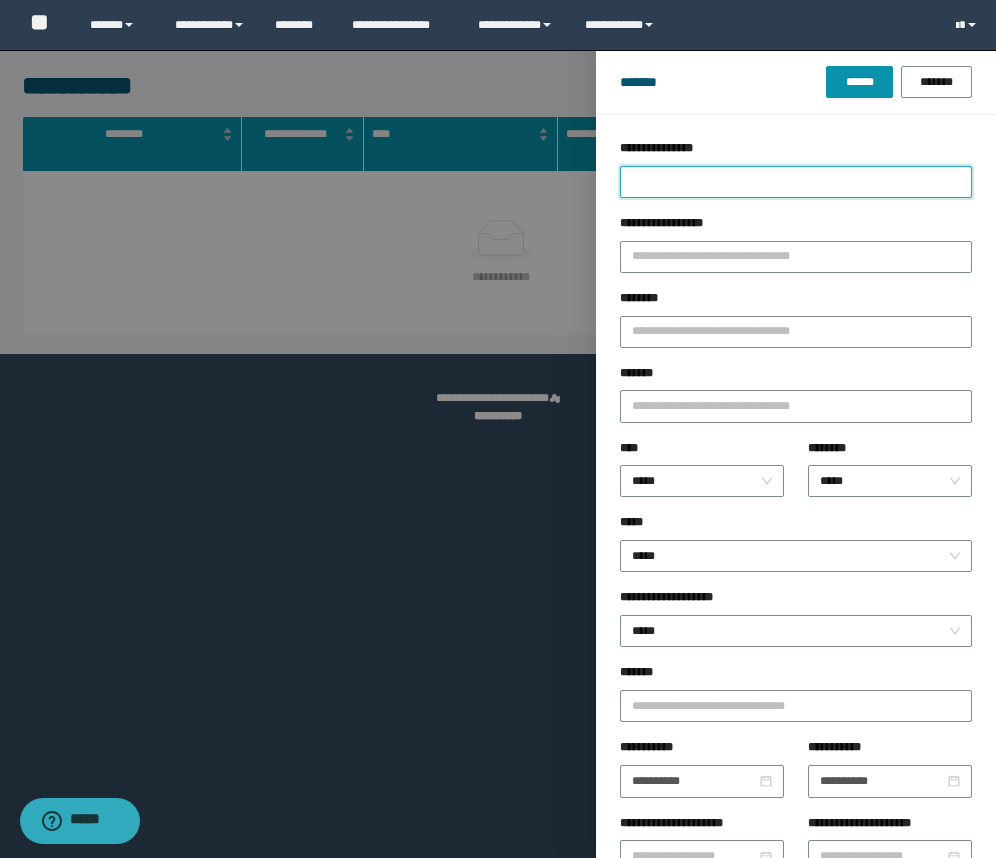 click on "**********" at bounding box center (796, 182) 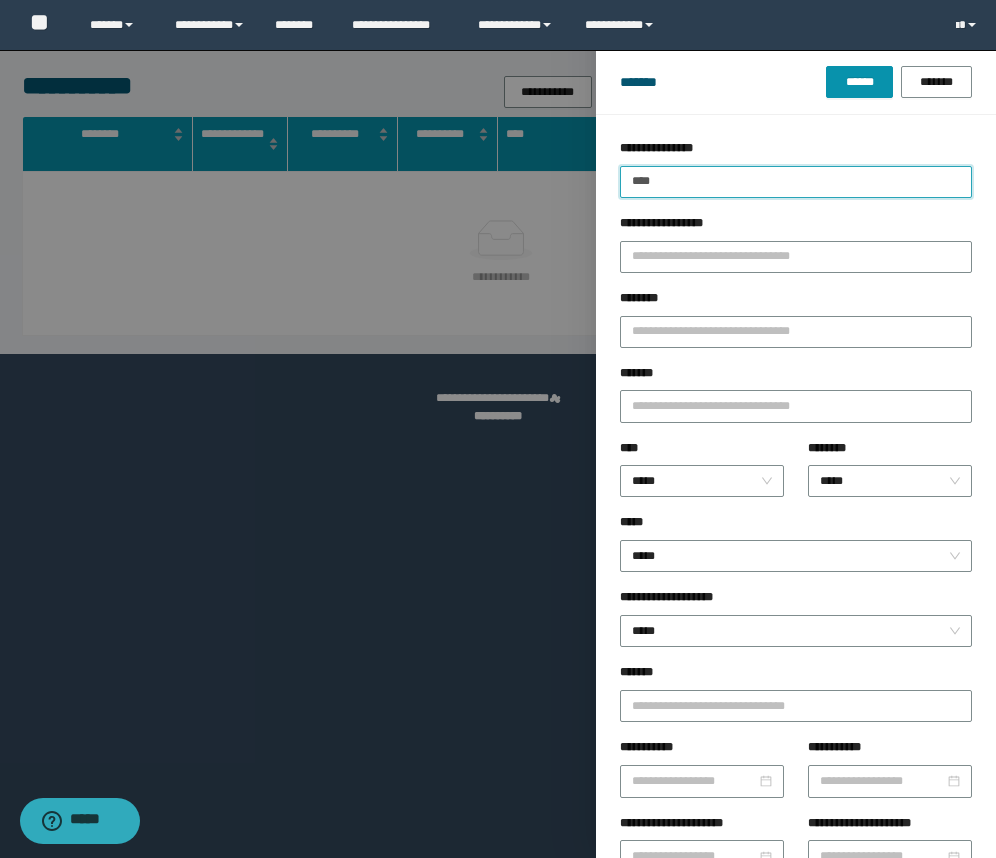 type on "****" 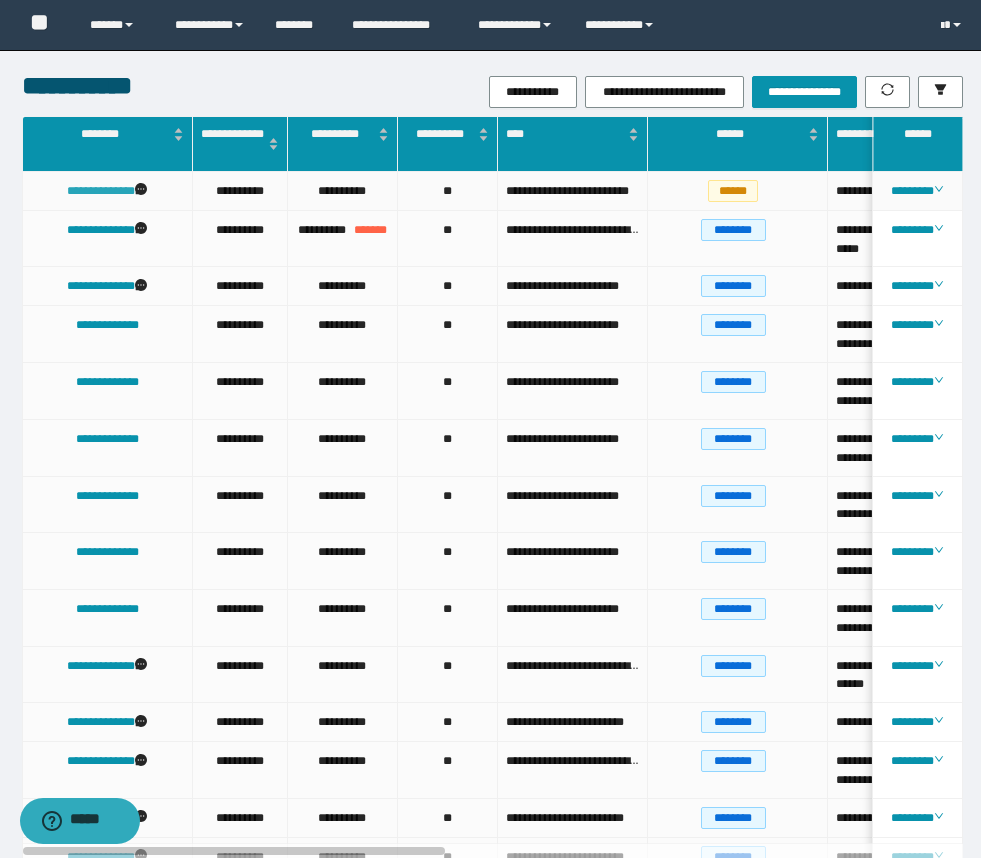 click on "**********" at bounding box center (101, 191) 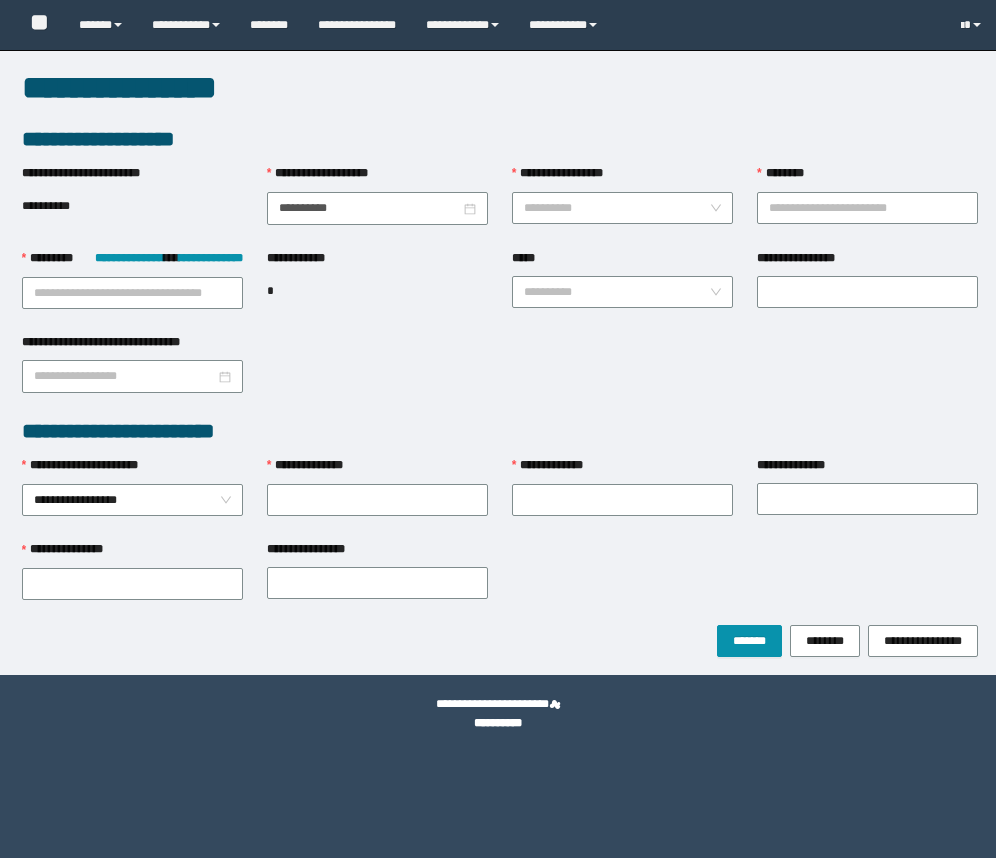 scroll, scrollTop: 0, scrollLeft: 0, axis: both 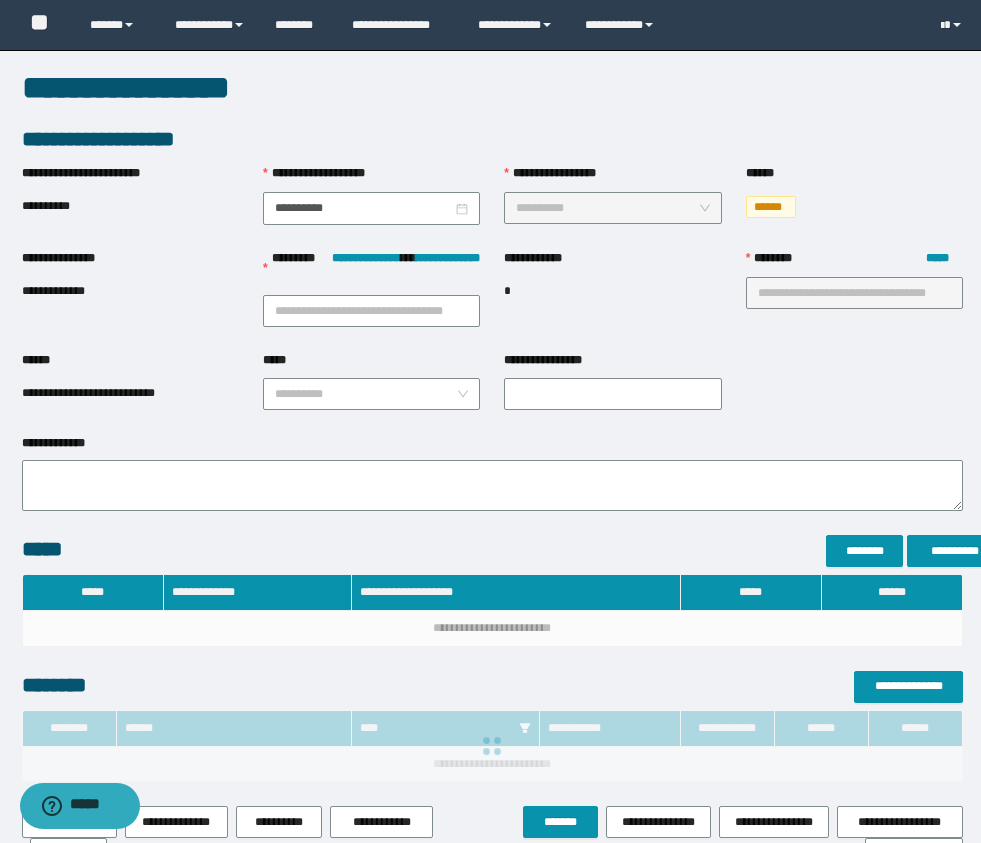 type on "**********" 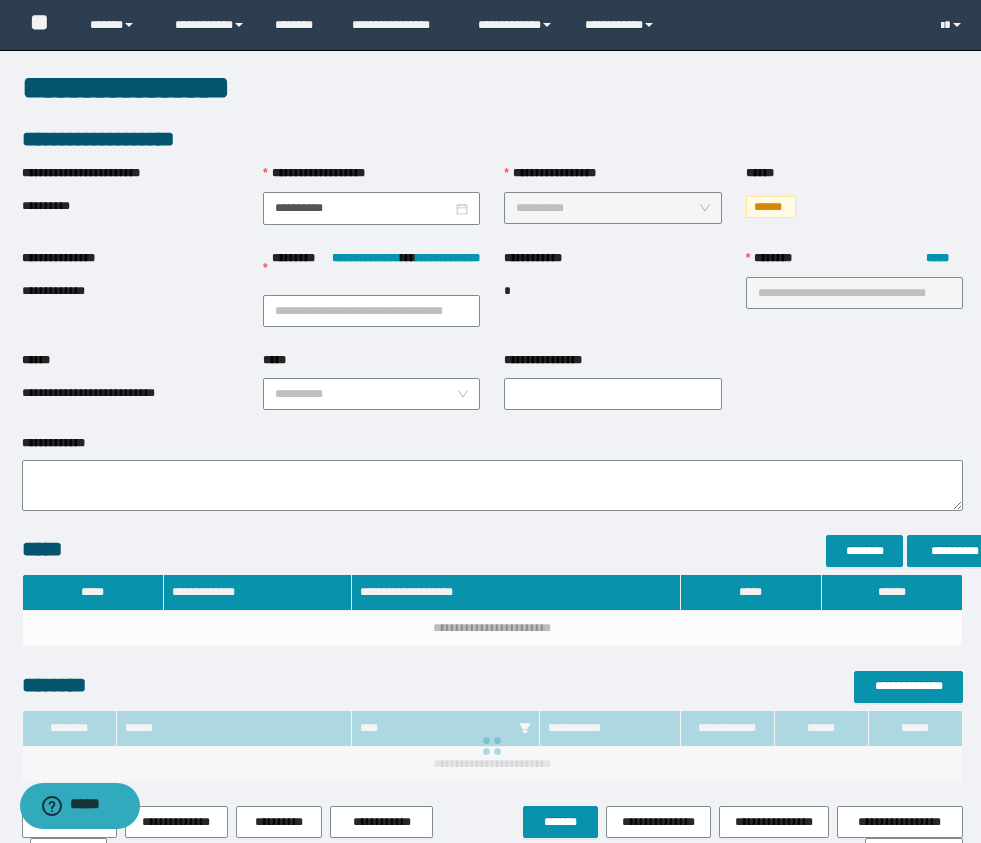 type on "***" 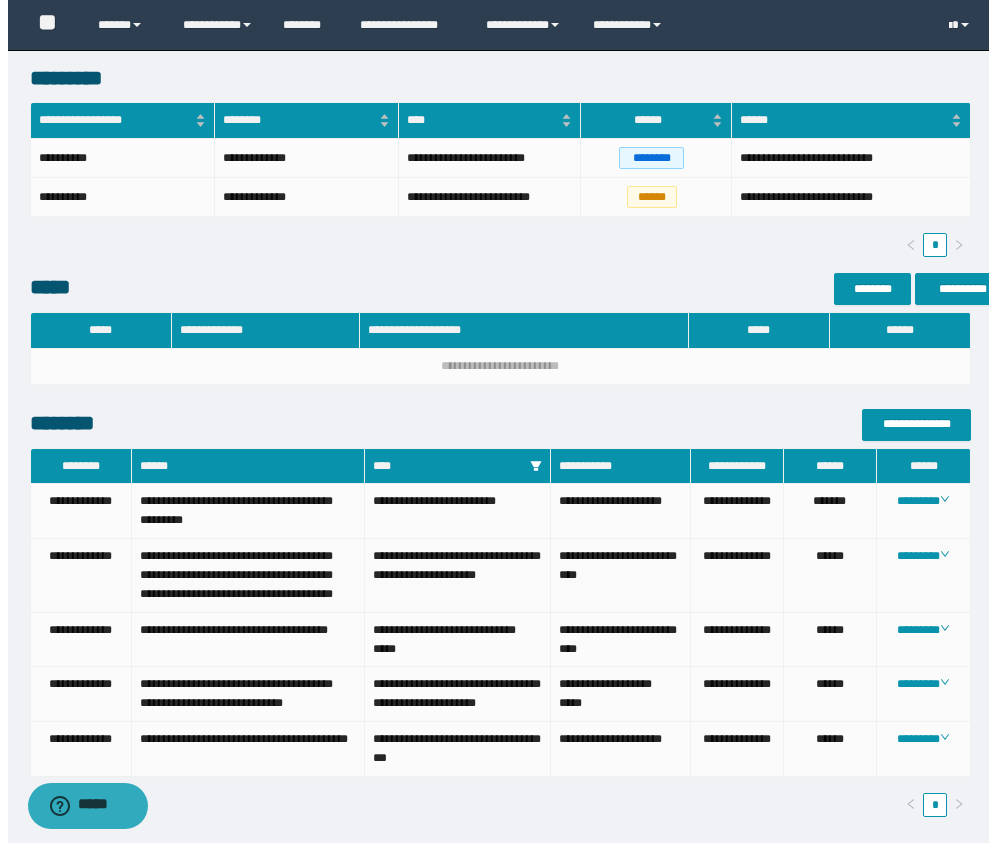 scroll, scrollTop: 765, scrollLeft: 0, axis: vertical 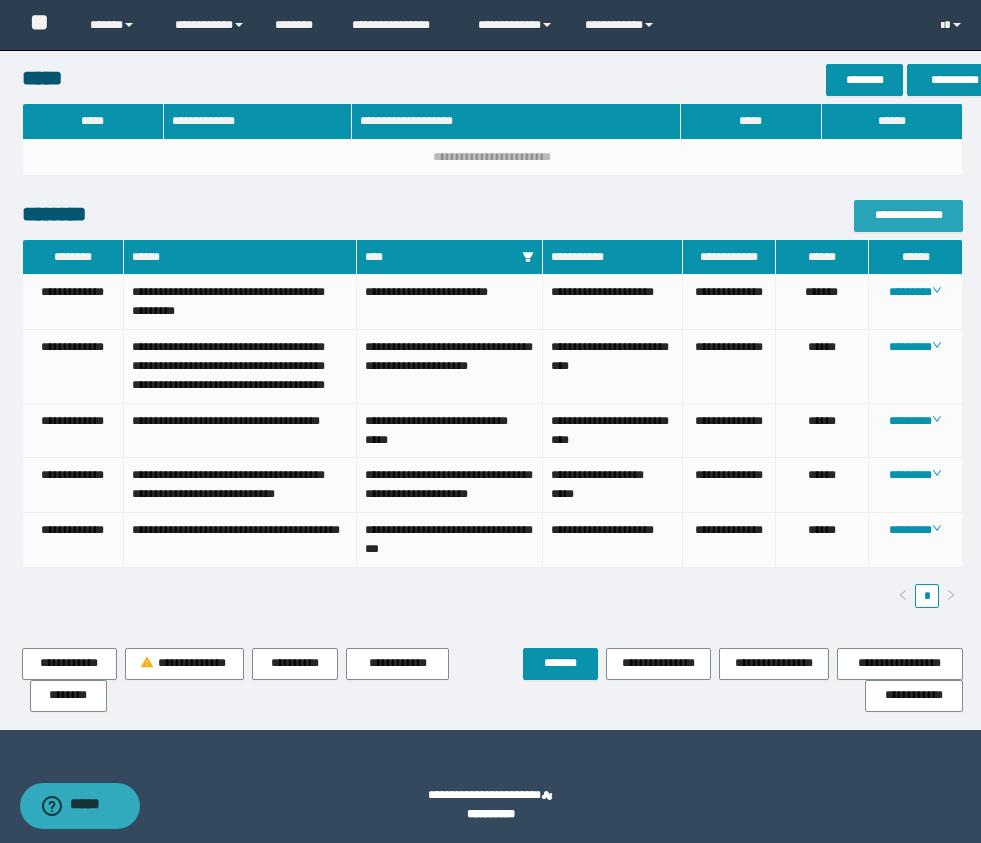 click on "**********" at bounding box center (908, 215) 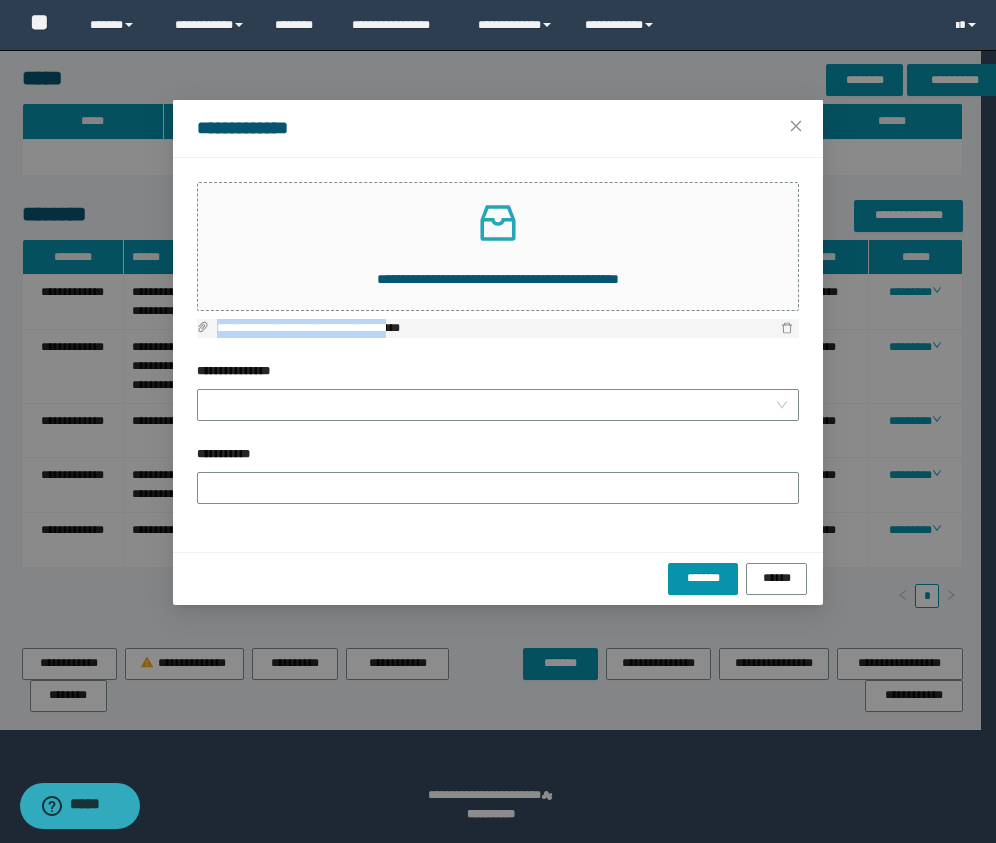 drag, startPoint x: 422, startPoint y: 324, endPoint x: 206, endPoint y: 331, distance: 216.1134 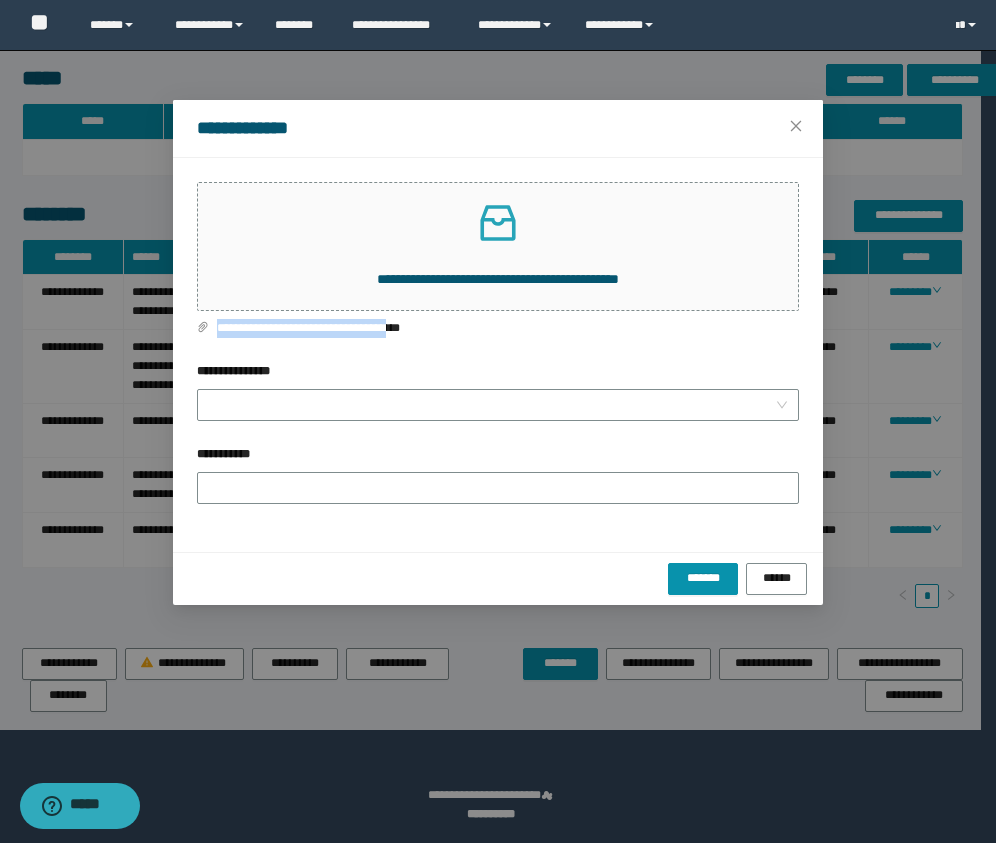 copy on "**********" 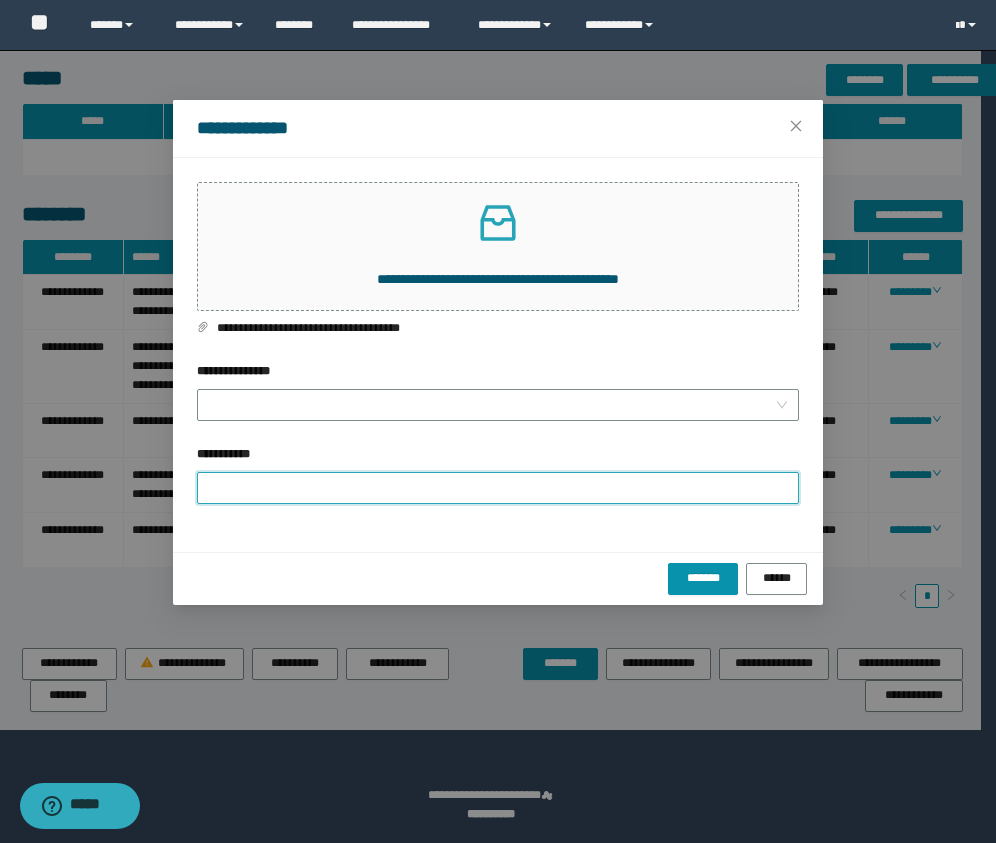 click on "**********" at bounding box center (498, 488) 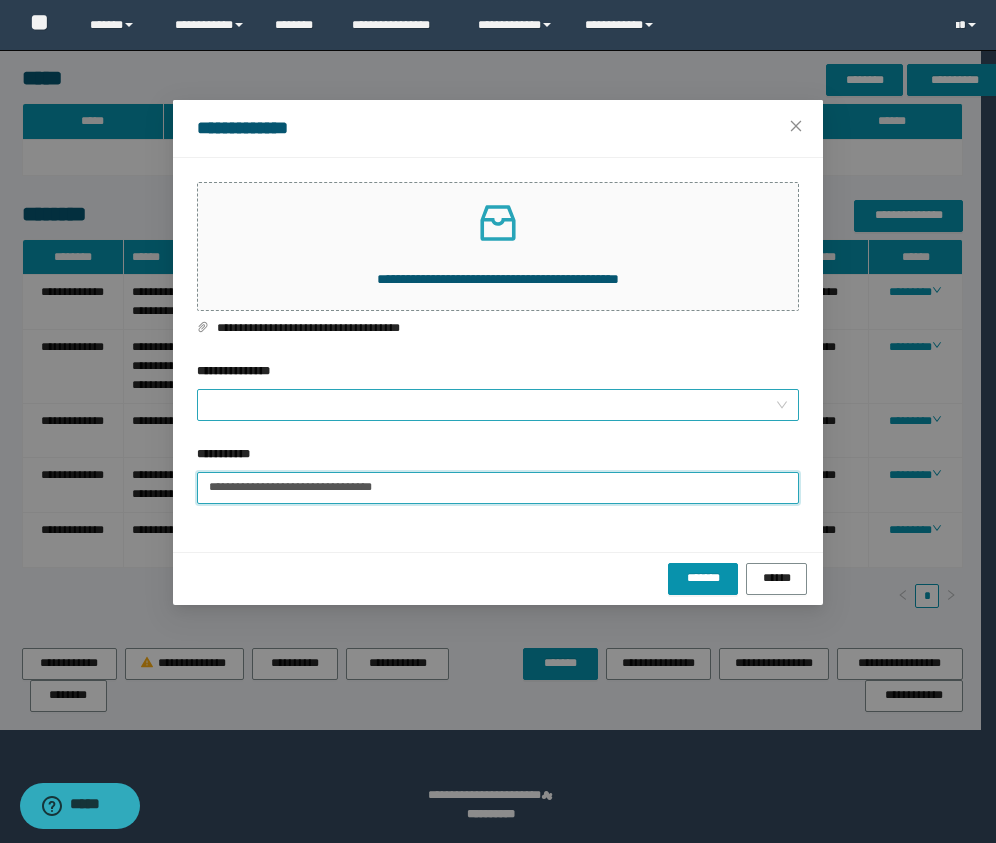 type on "**********" 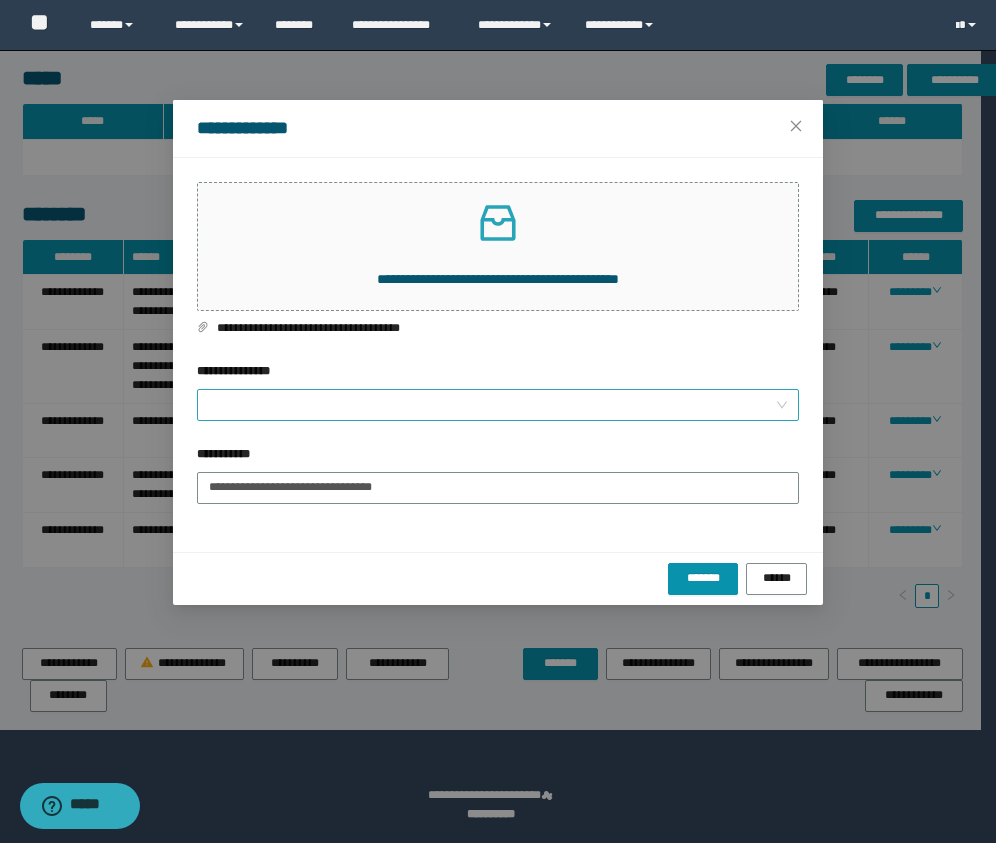 click on "**********" at bounding box center (492, 405) 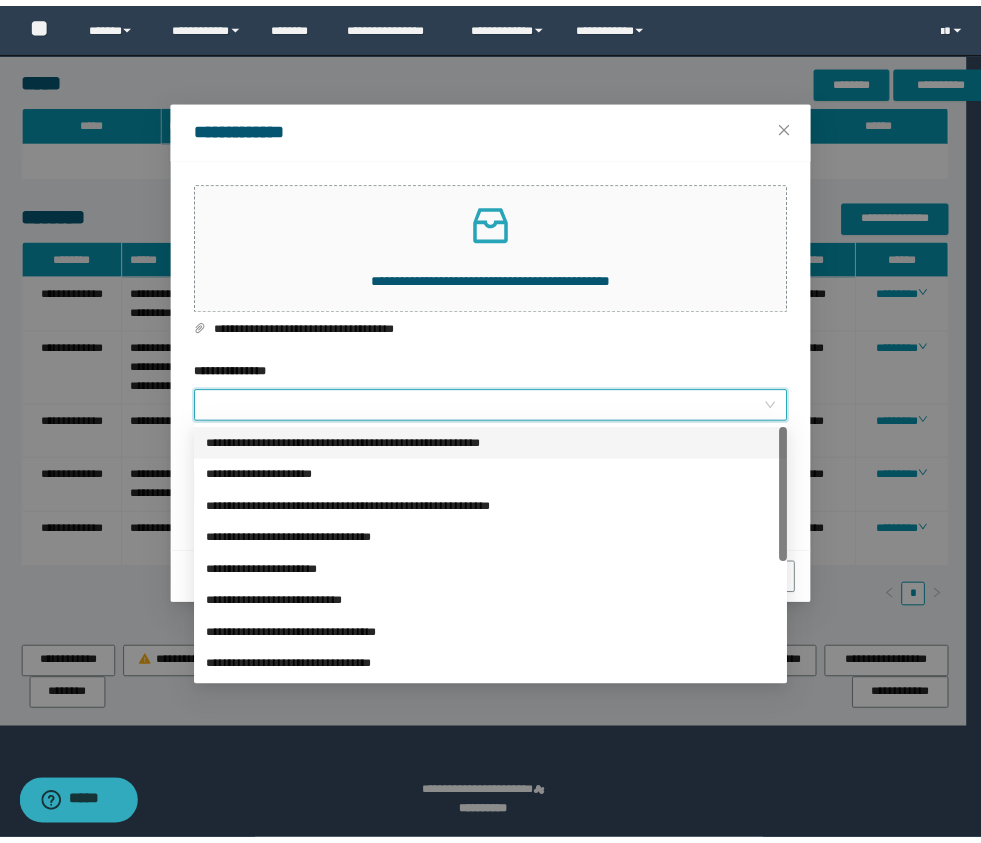scroll, scrollTop: 224, scrollLeft: 0, axis: vertical 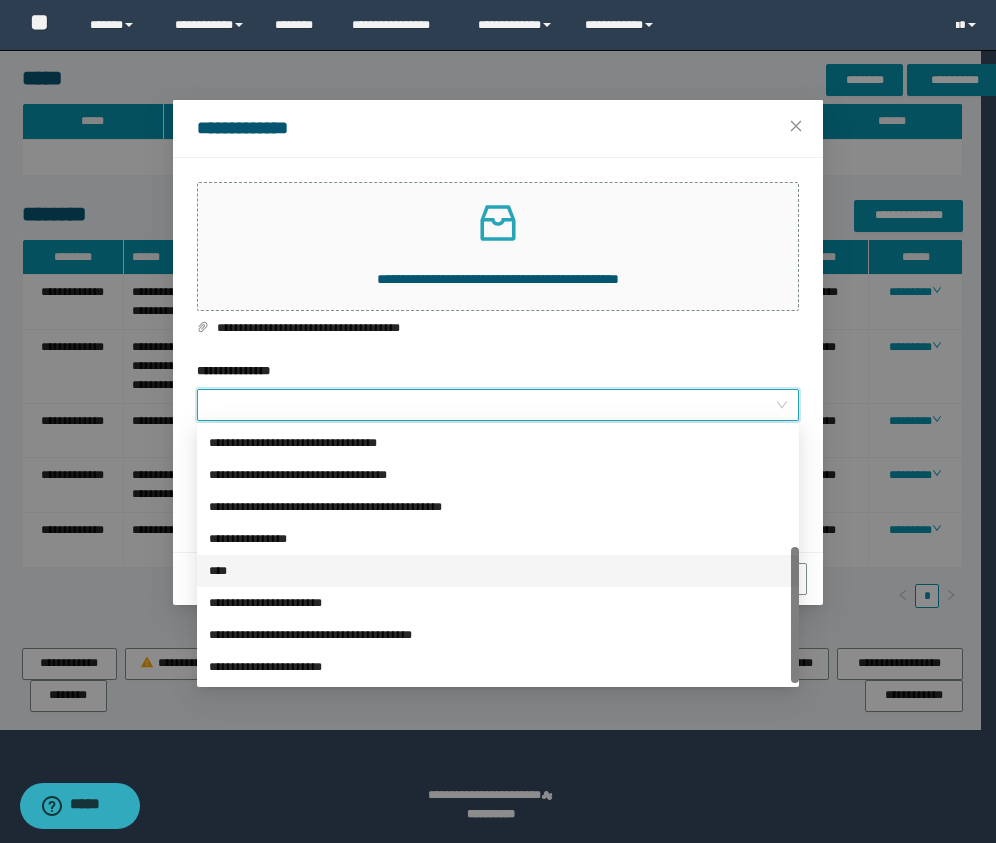 click on "****" at bounding box center [498, 571] 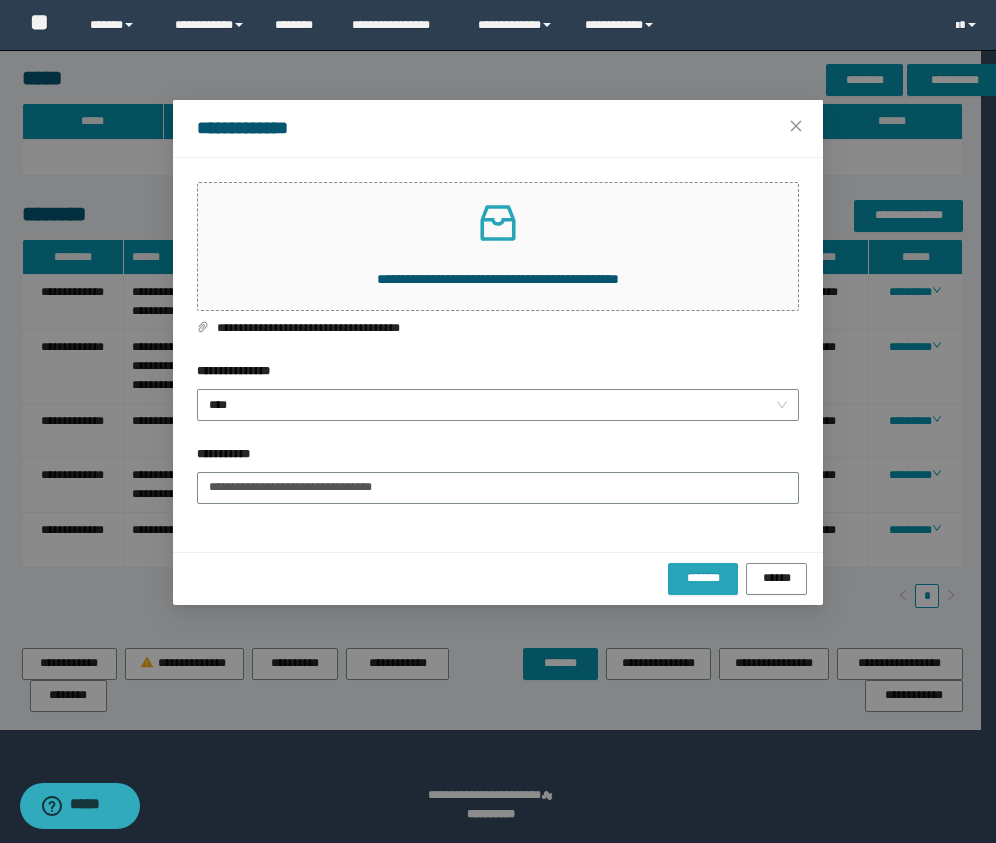click on "*******" at bounding box center (703, 577) 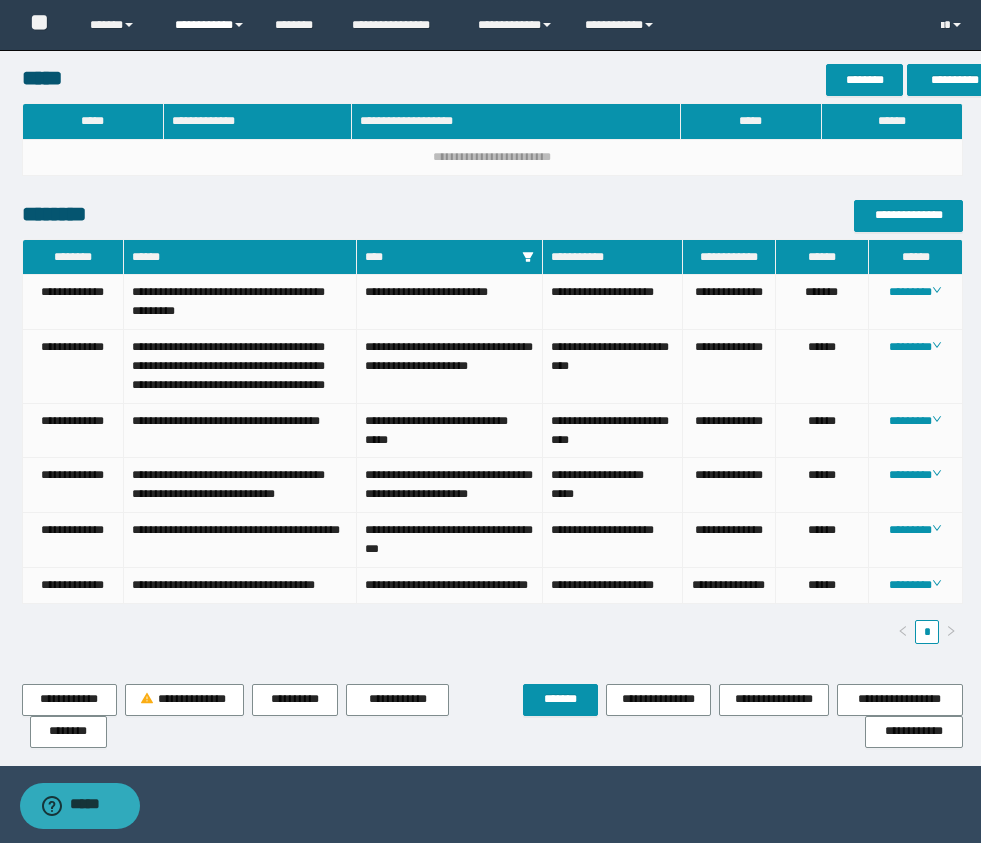 click on "**********" at bounding box center (210, 25) 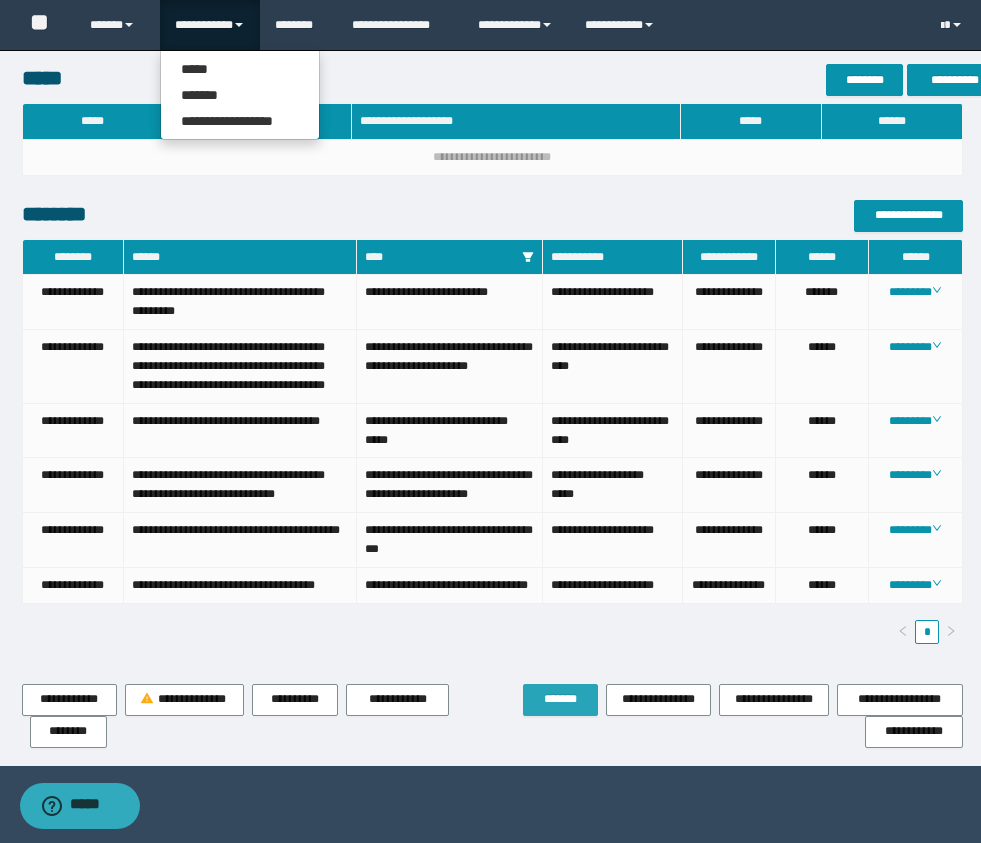 click on "*******" at bounding box center (560, 699) 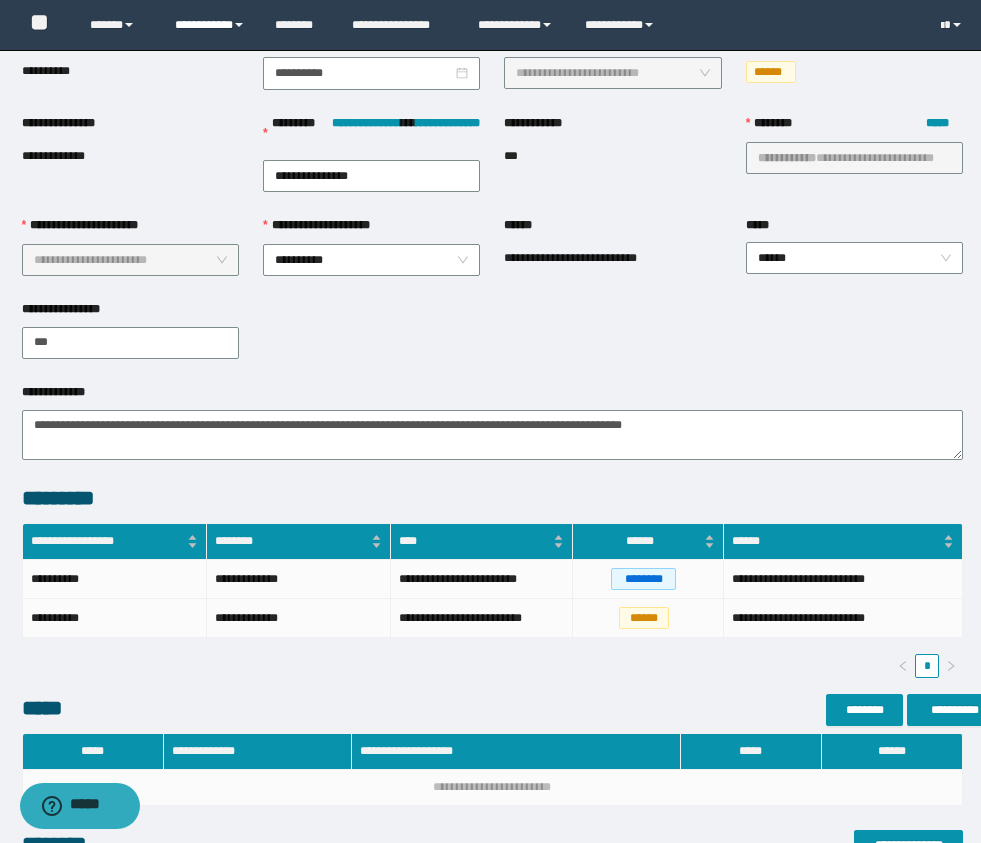 scroll, scrollTop: 0, scrollLeft: 0, axis: both 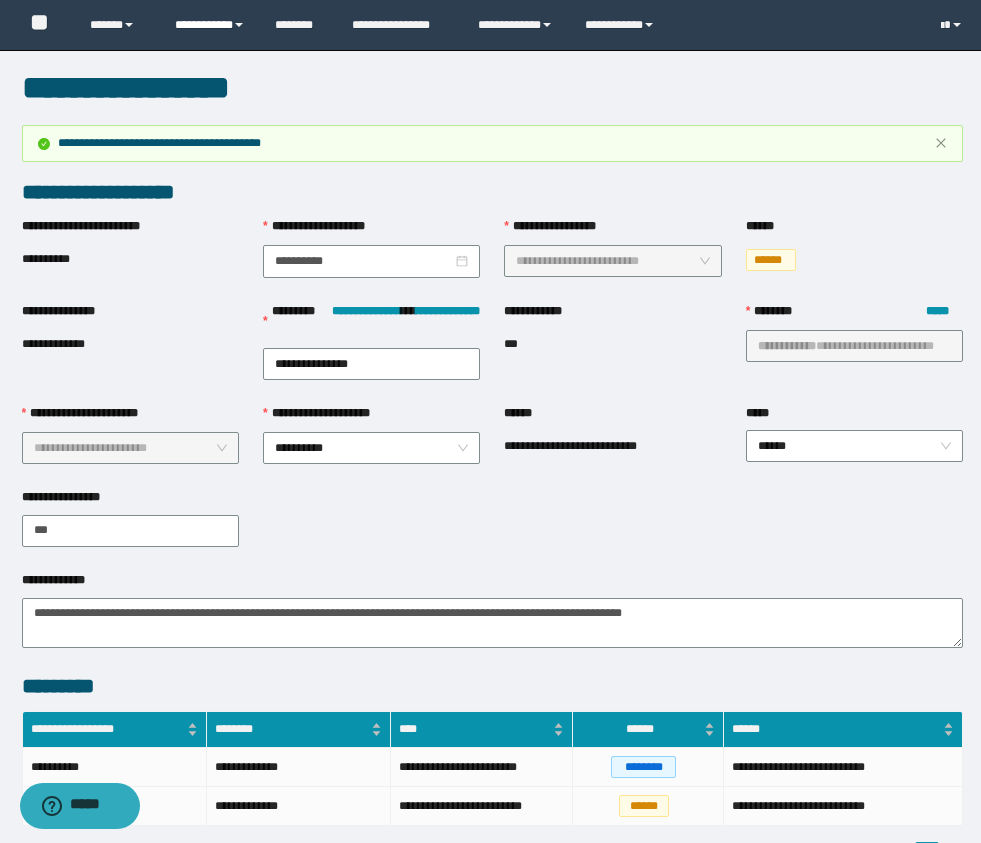click on "**********" at bounding box center (210, 25) 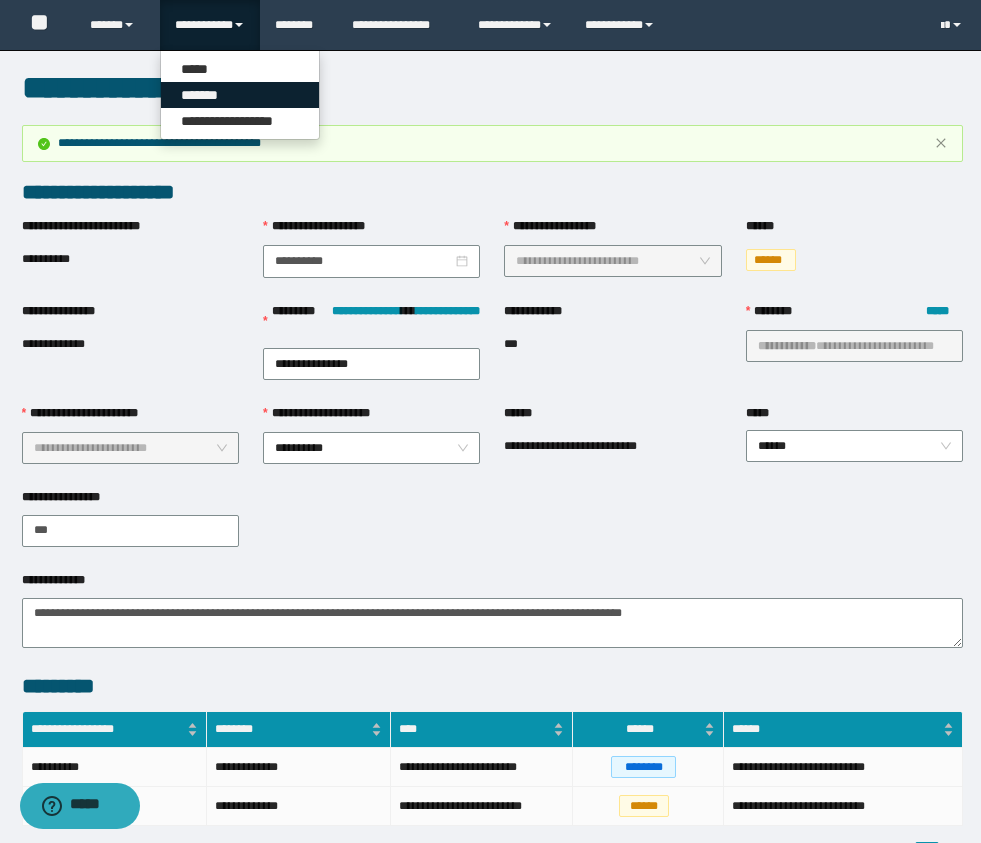 click on "*******" at bounding box center [240, 95] 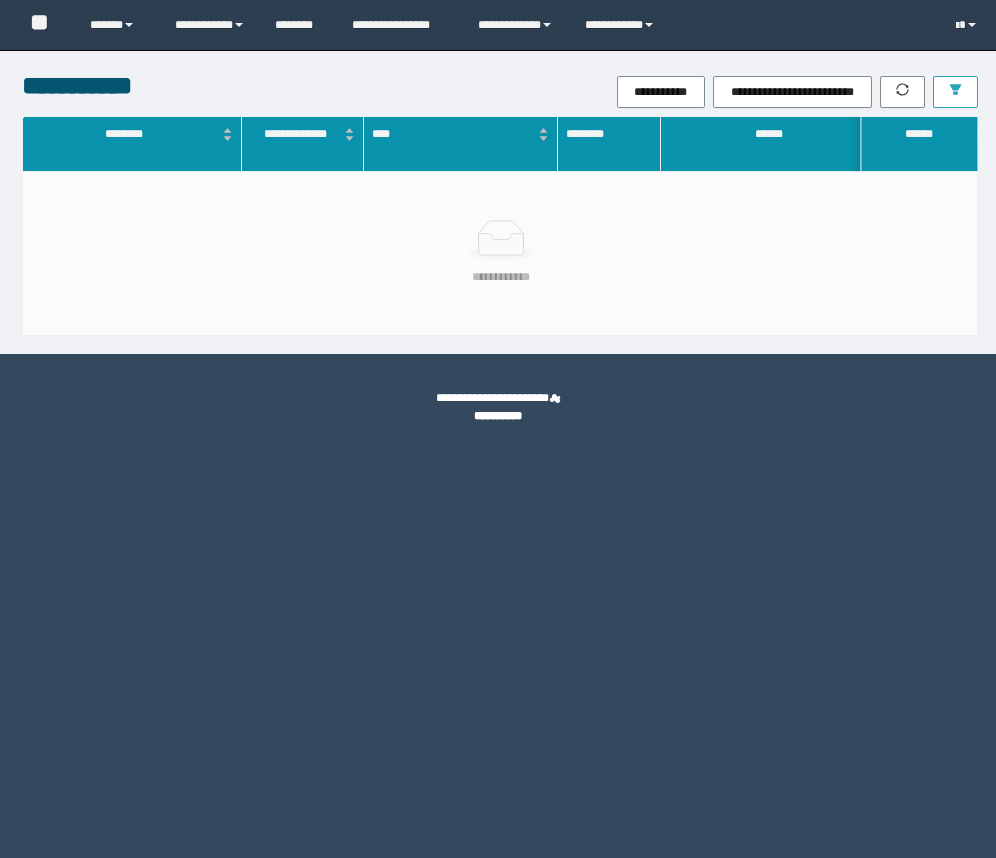 scroll, scrollTop: 0, scrollLeft: 0, axis: both 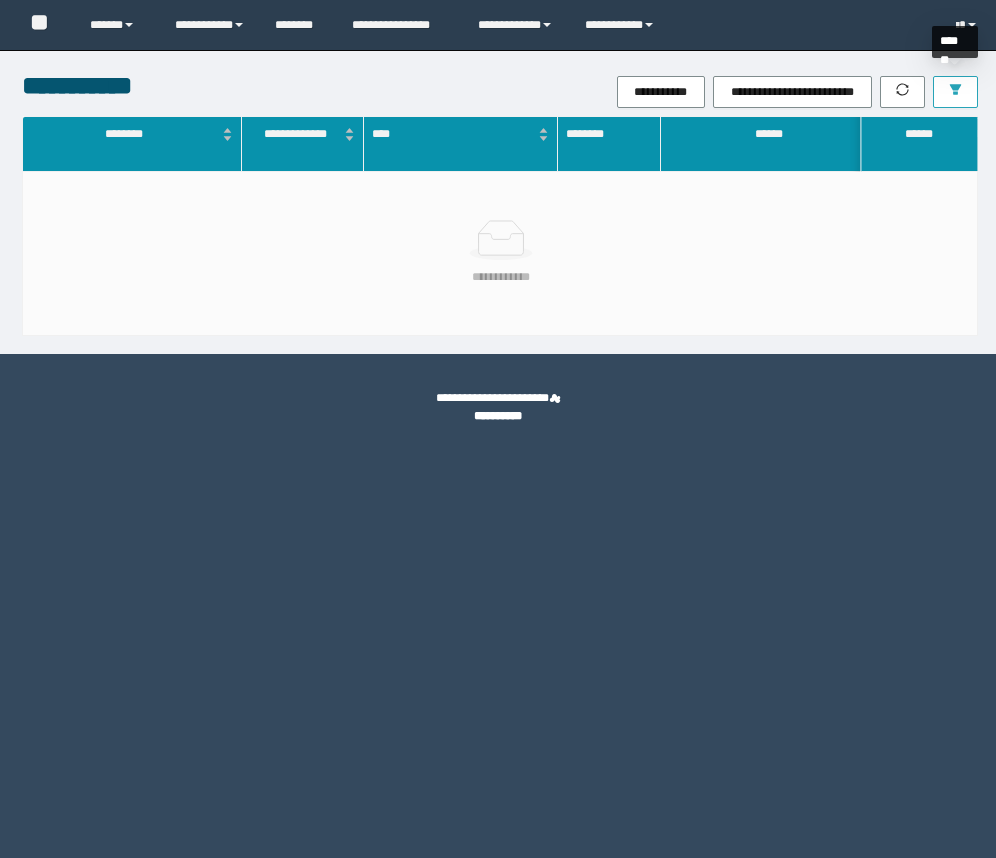 click at bounding box center [955, 92] 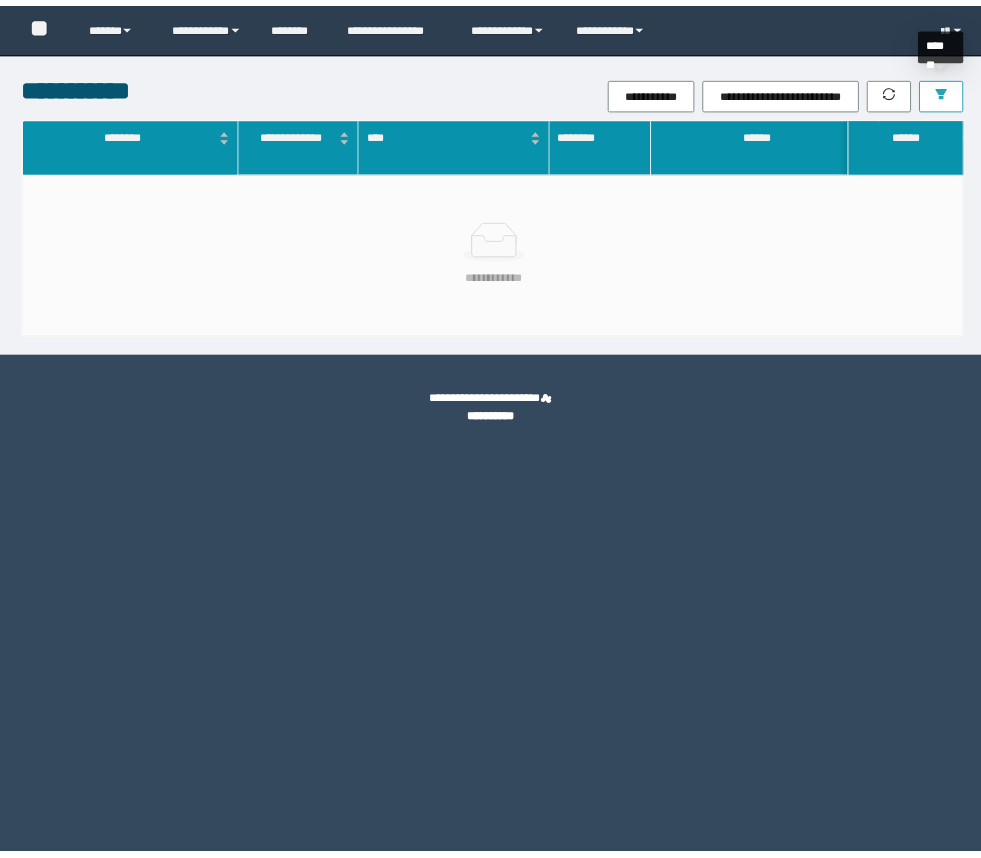 scroll, scrollTop: 0, scrollLeft: 0, axis: both 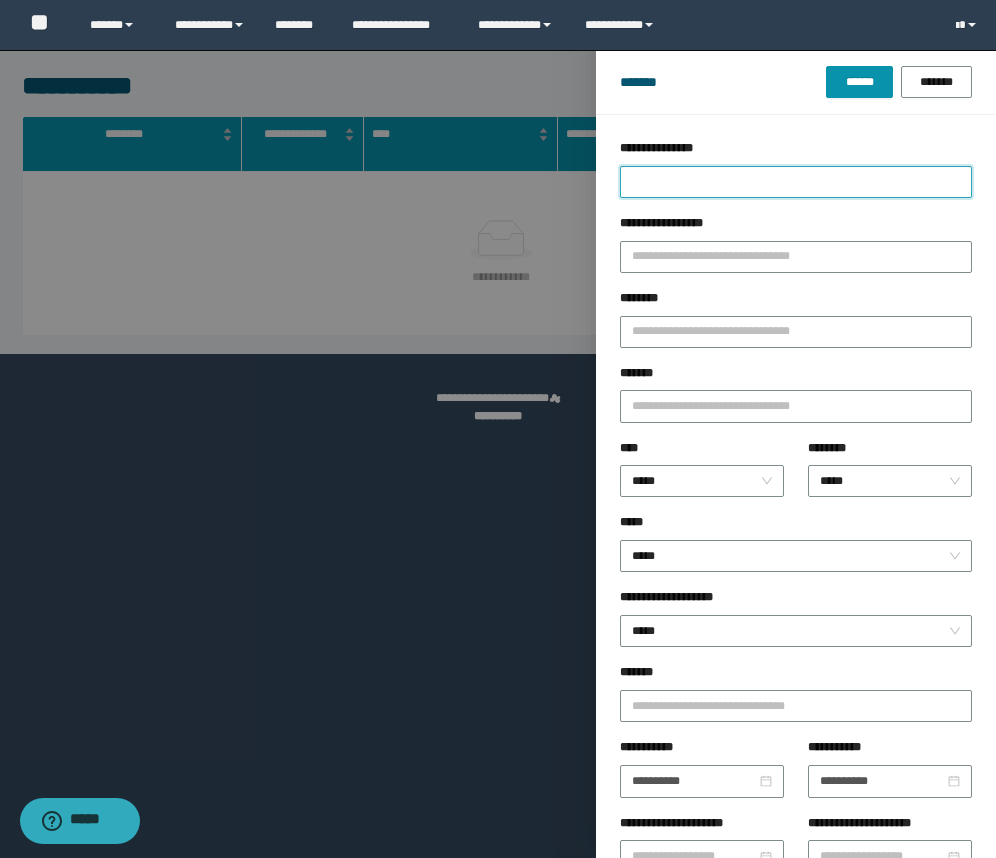 click on "**********" at bounding box center [796, 182] 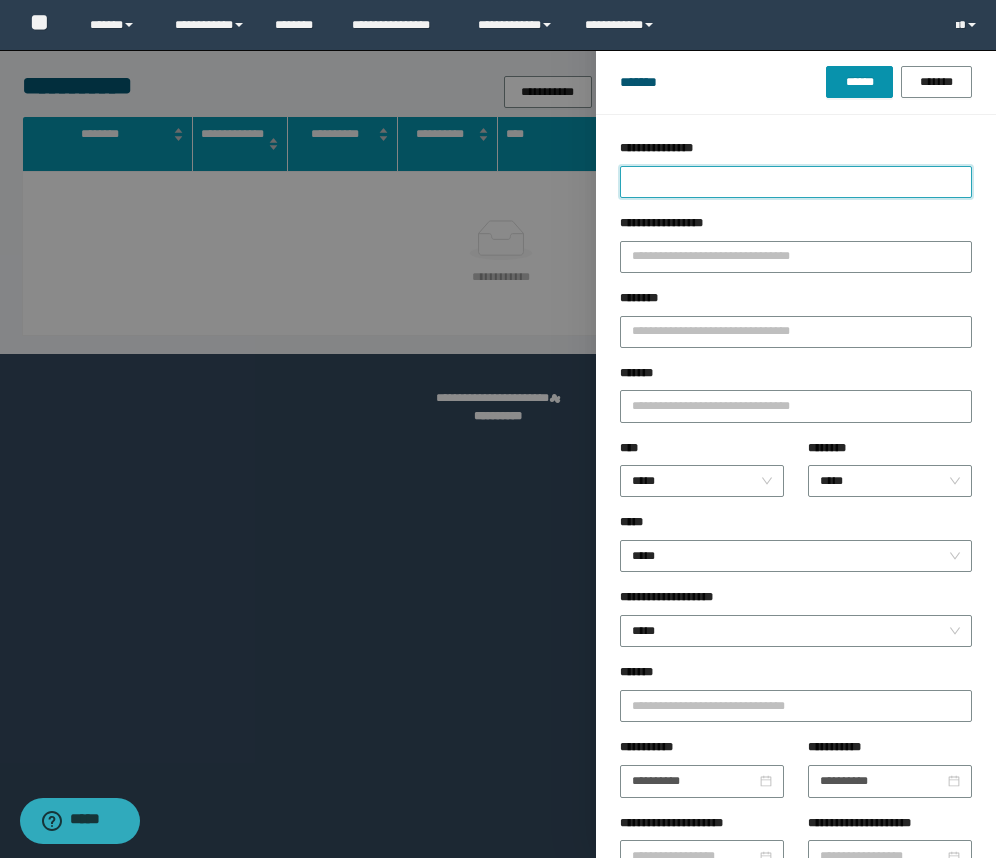 type on "*" 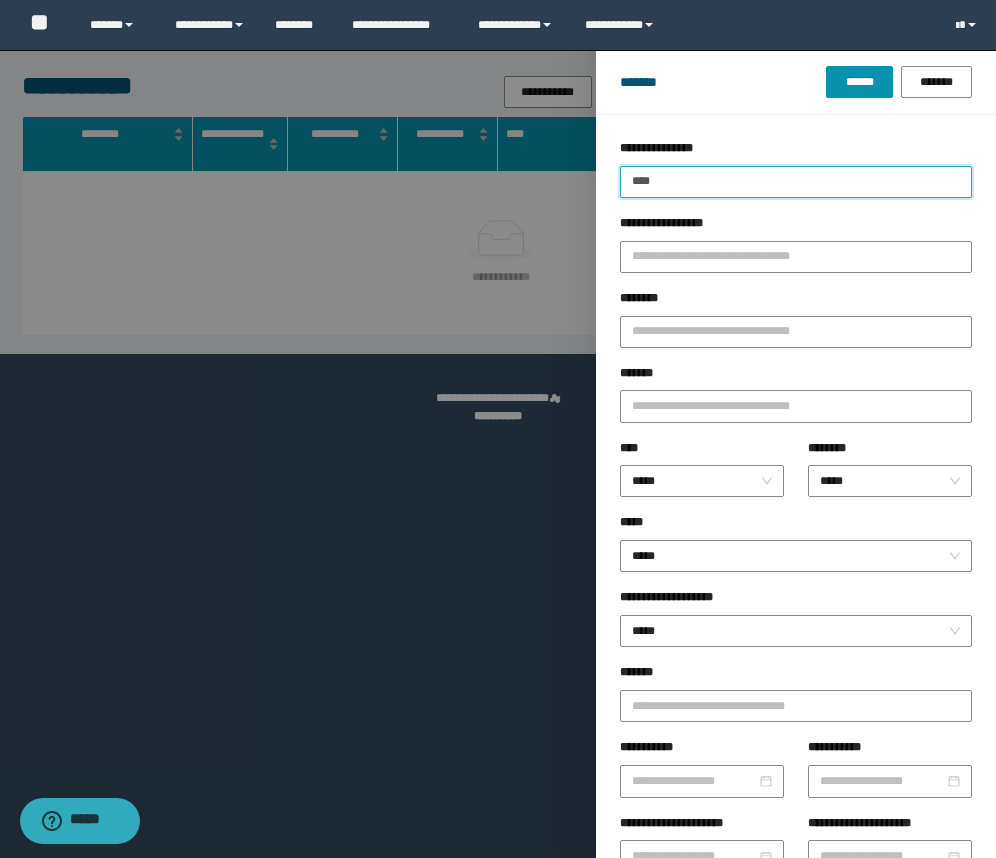 type on "****" 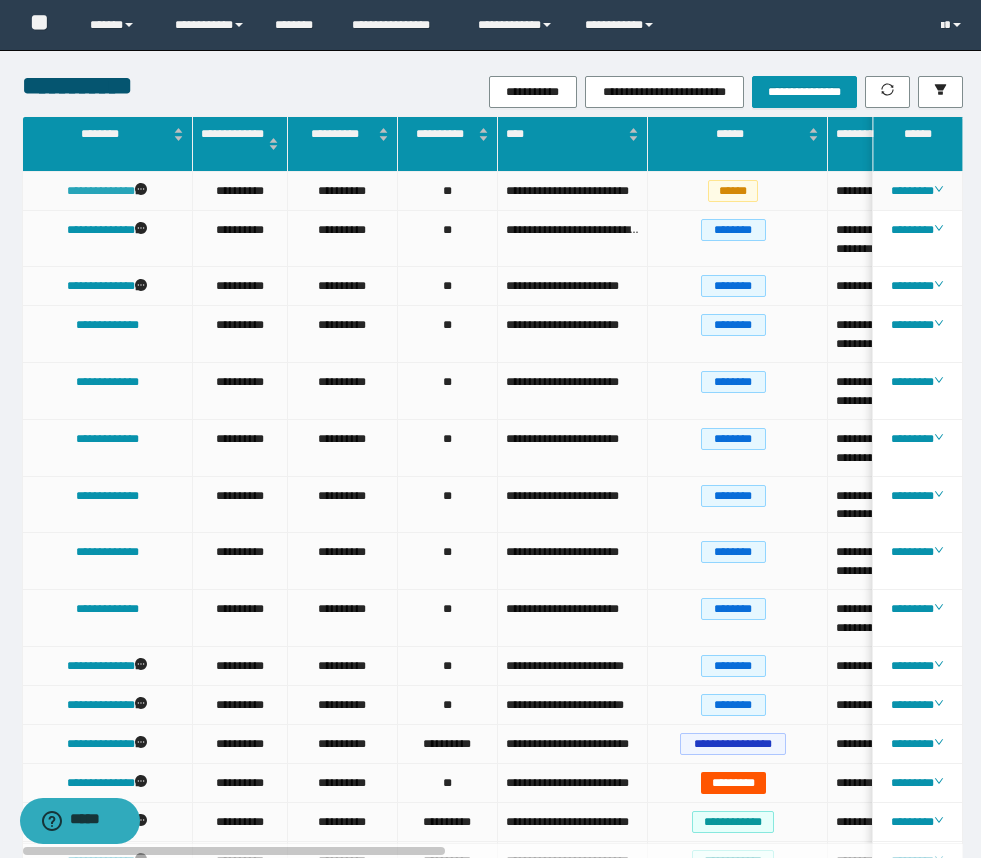 click on "**********" at bounding box center (101, 191) 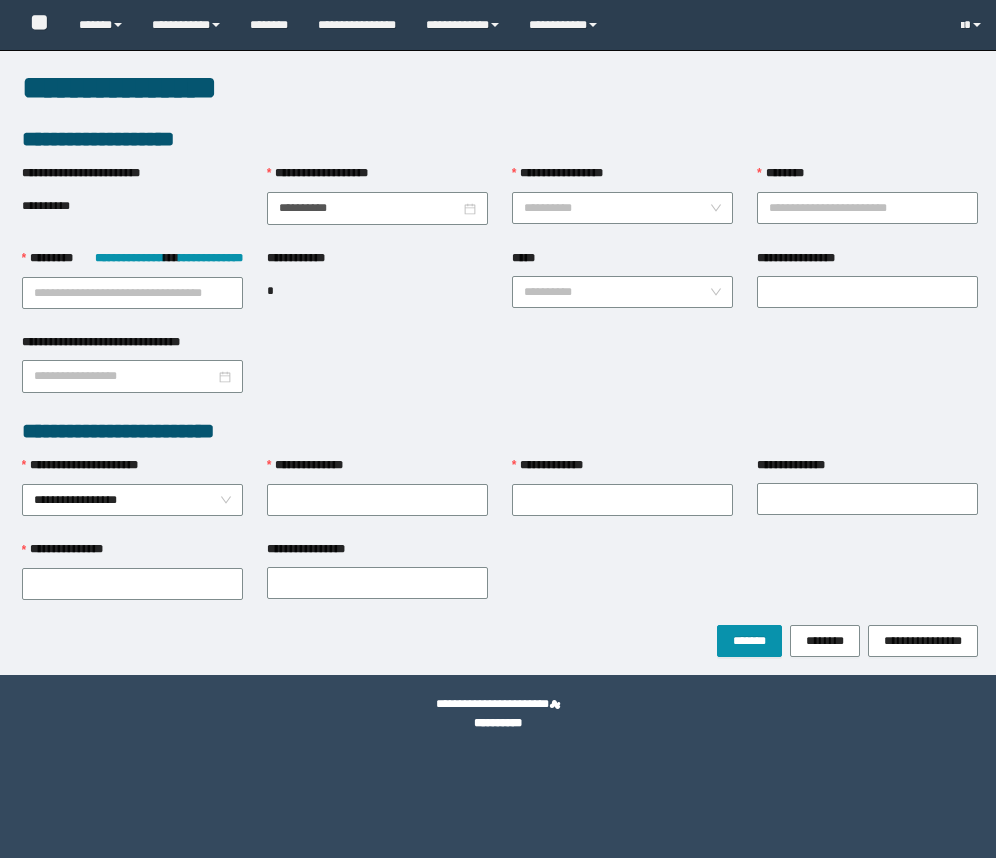 scroll, scrollTop: 0, scrollLeft: 0, axis: both 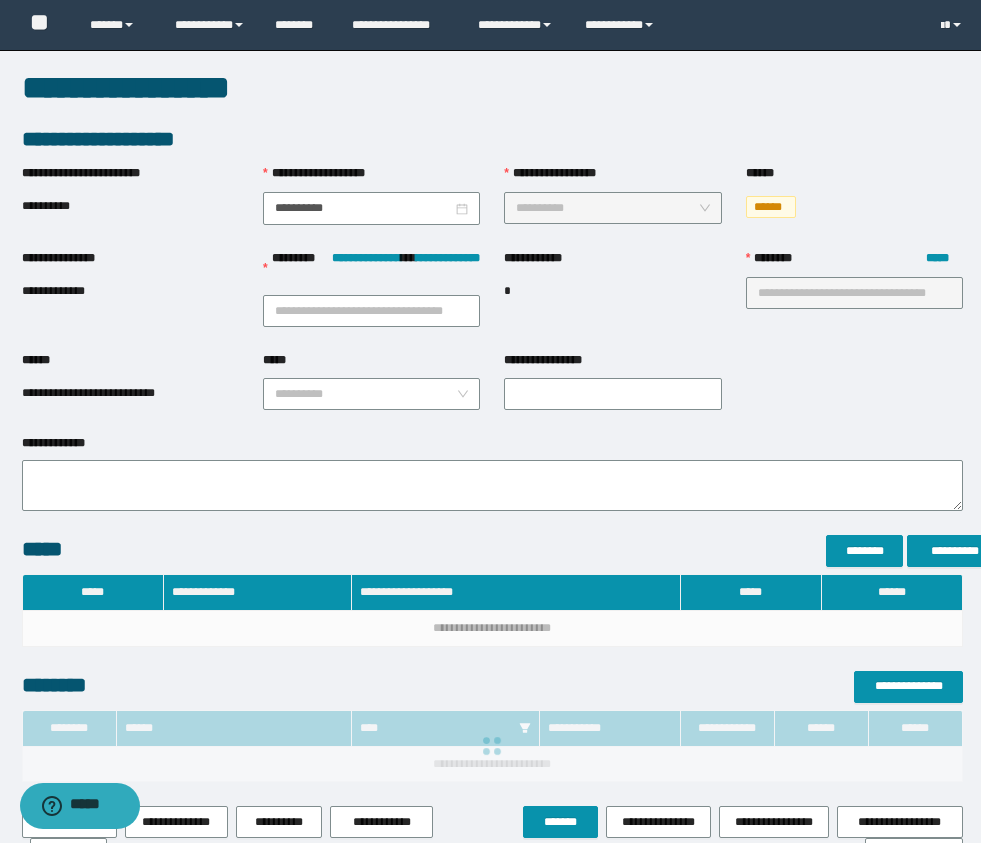 type on "**********" 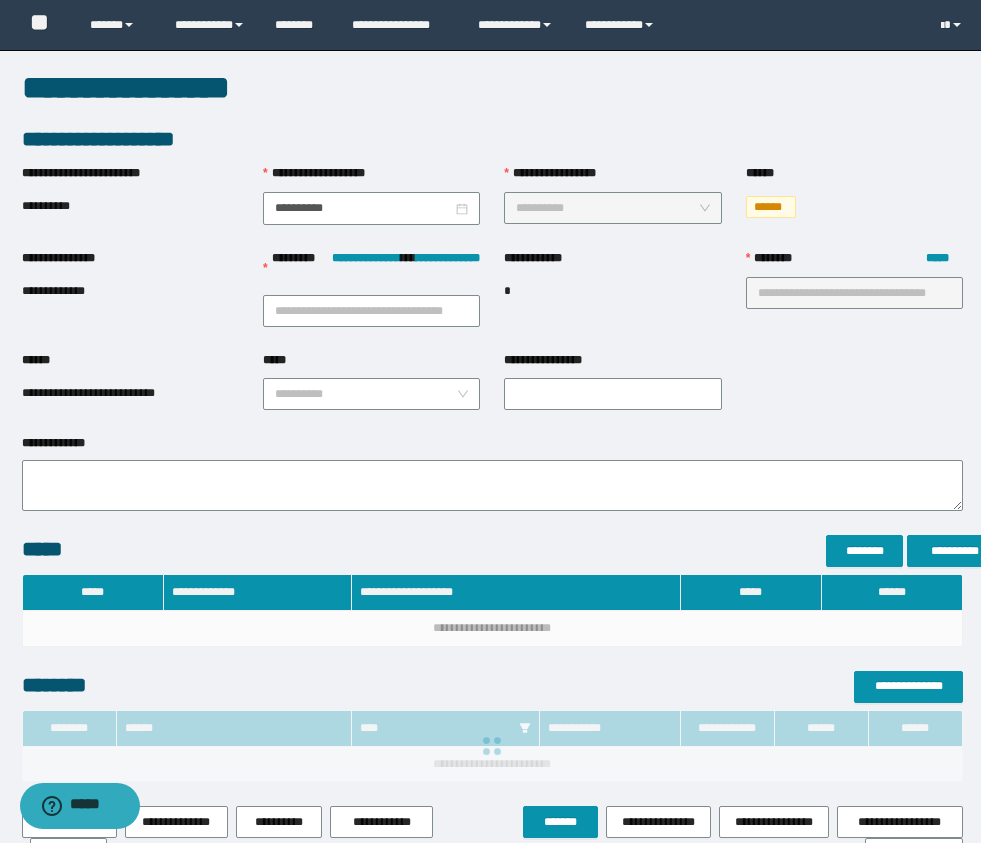 type on "**********" 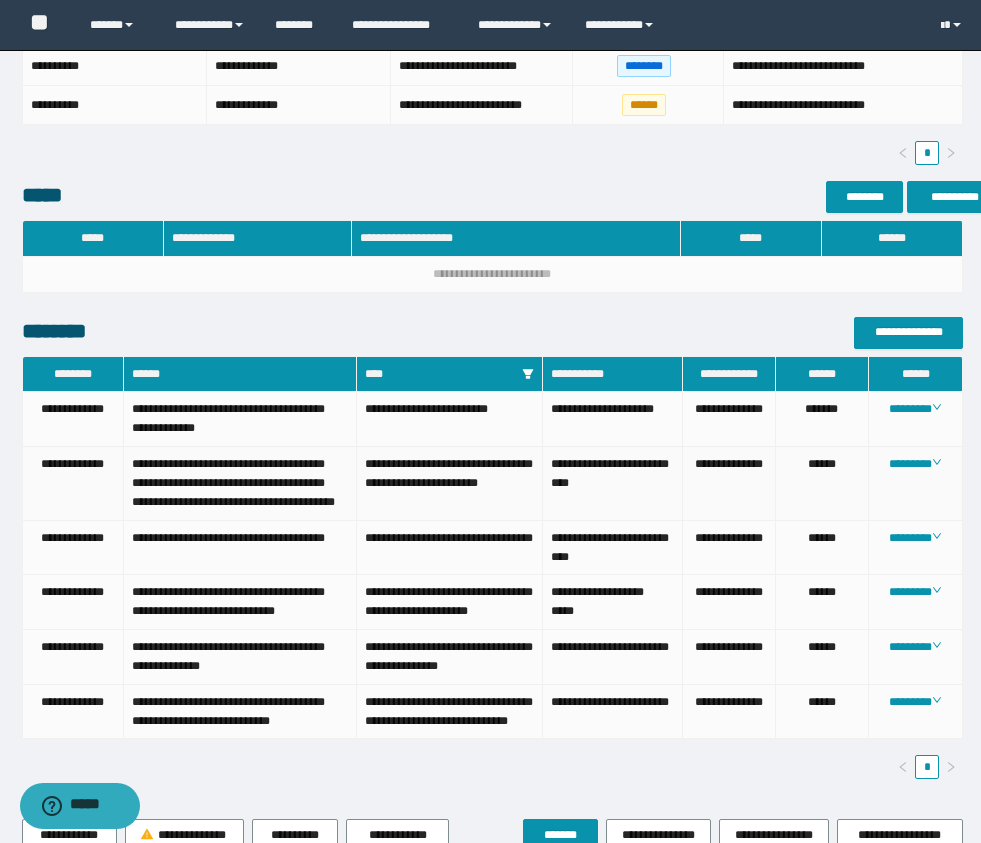 scroll, scrollTop: 858, scrollLeft: 0, axis: vertical 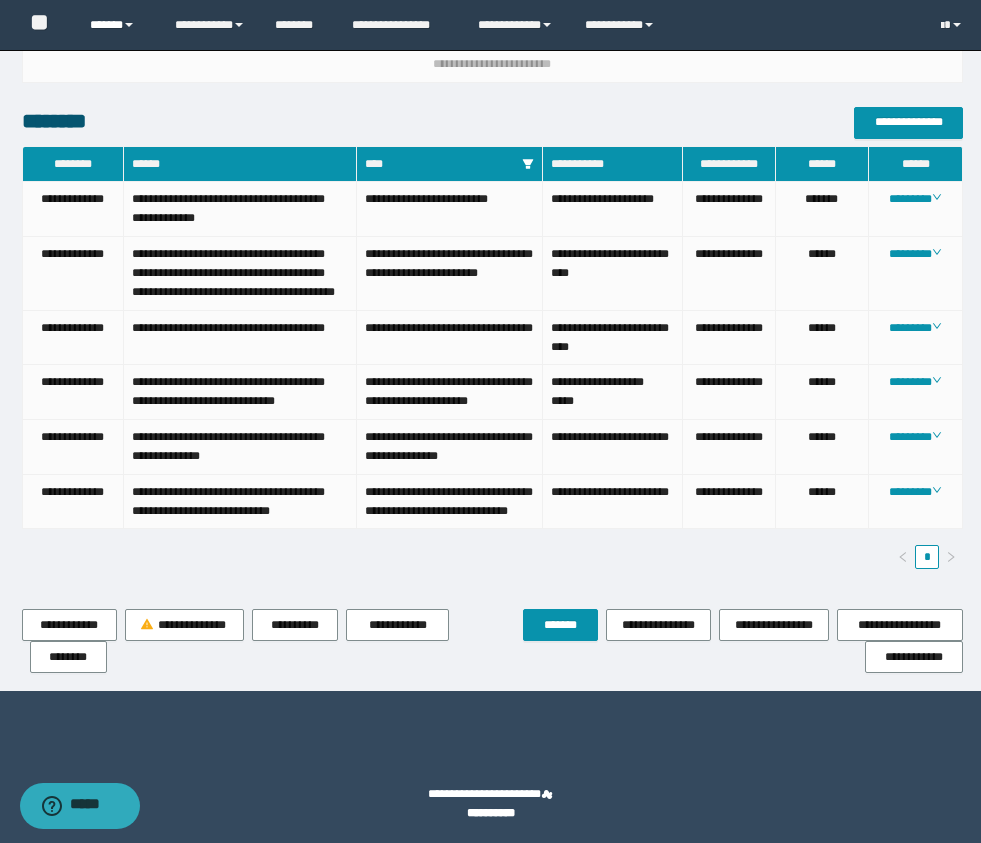 click on "******" at bounding box center [117, 25] 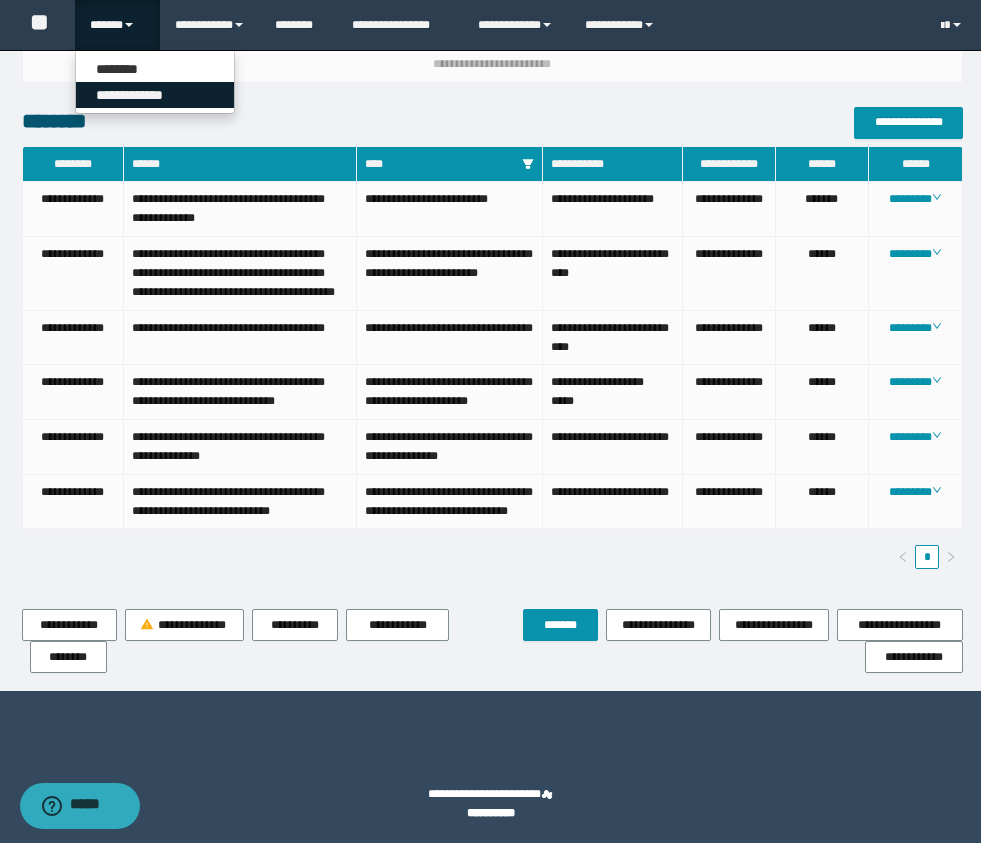 click on "**********" at bounding box center (155, 95) 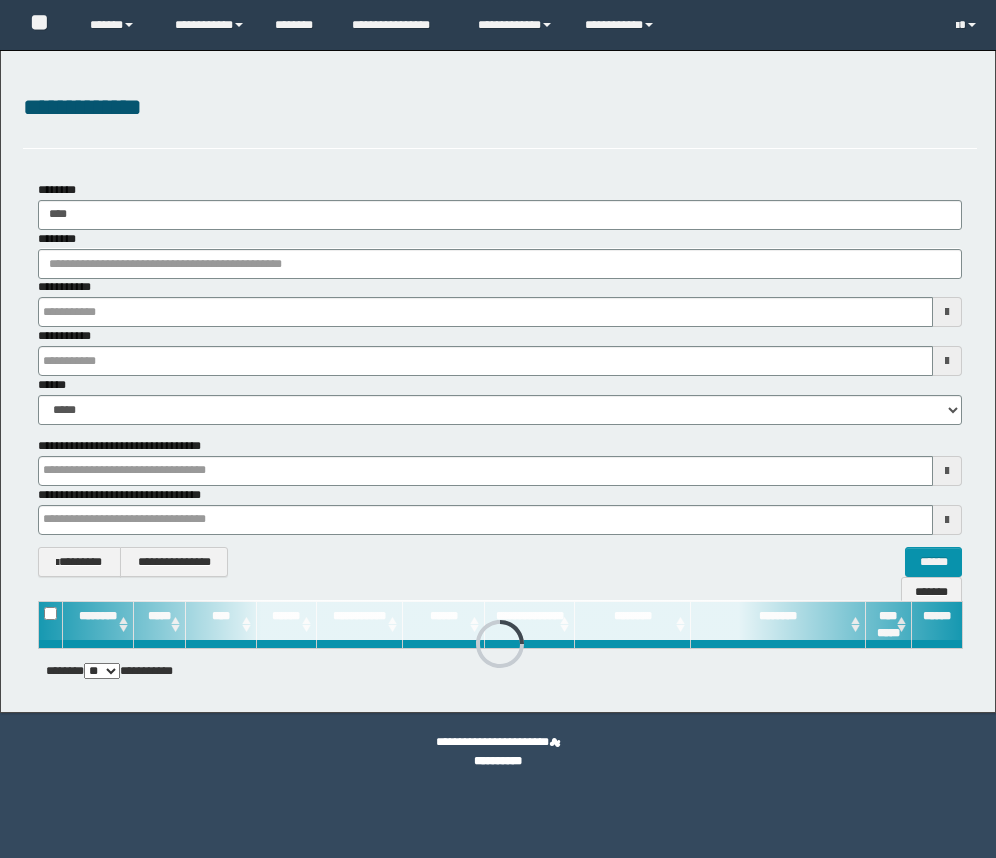 scroll, scrollTop: 0, scrollLeft: 0, axis: both 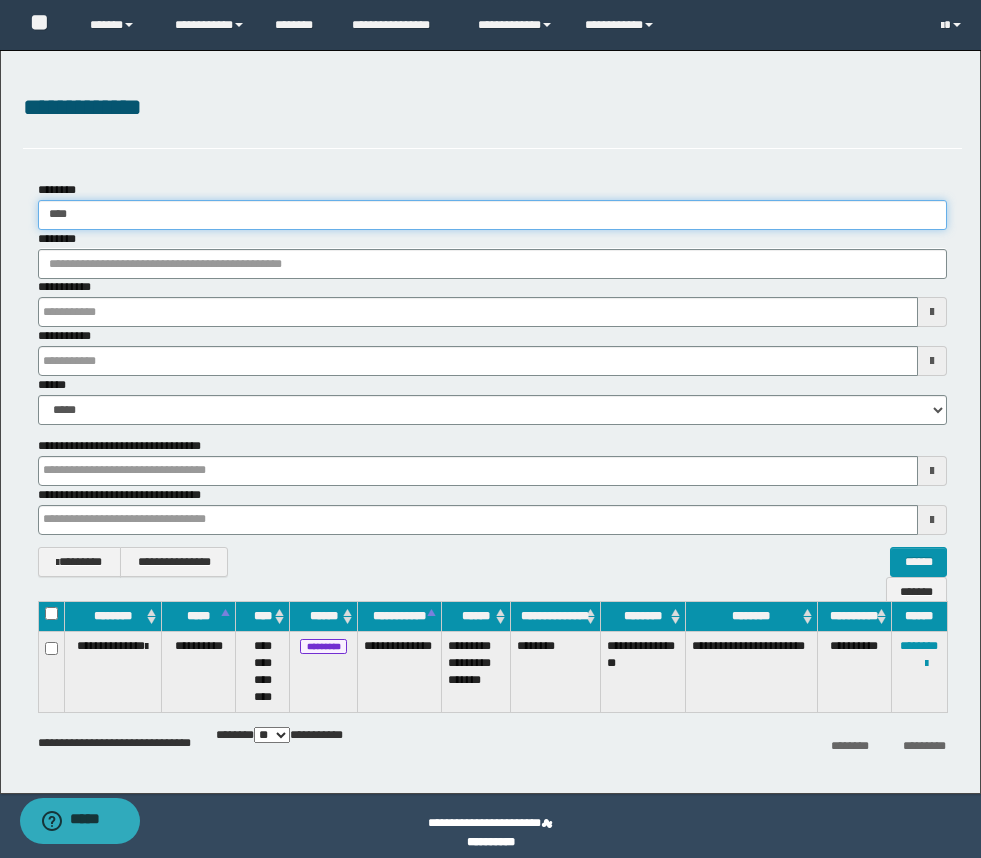 drag, startPoint x: 83, startPoint y: 221, endPoint x: 19, endPoint y: 220, distance: 64.00781 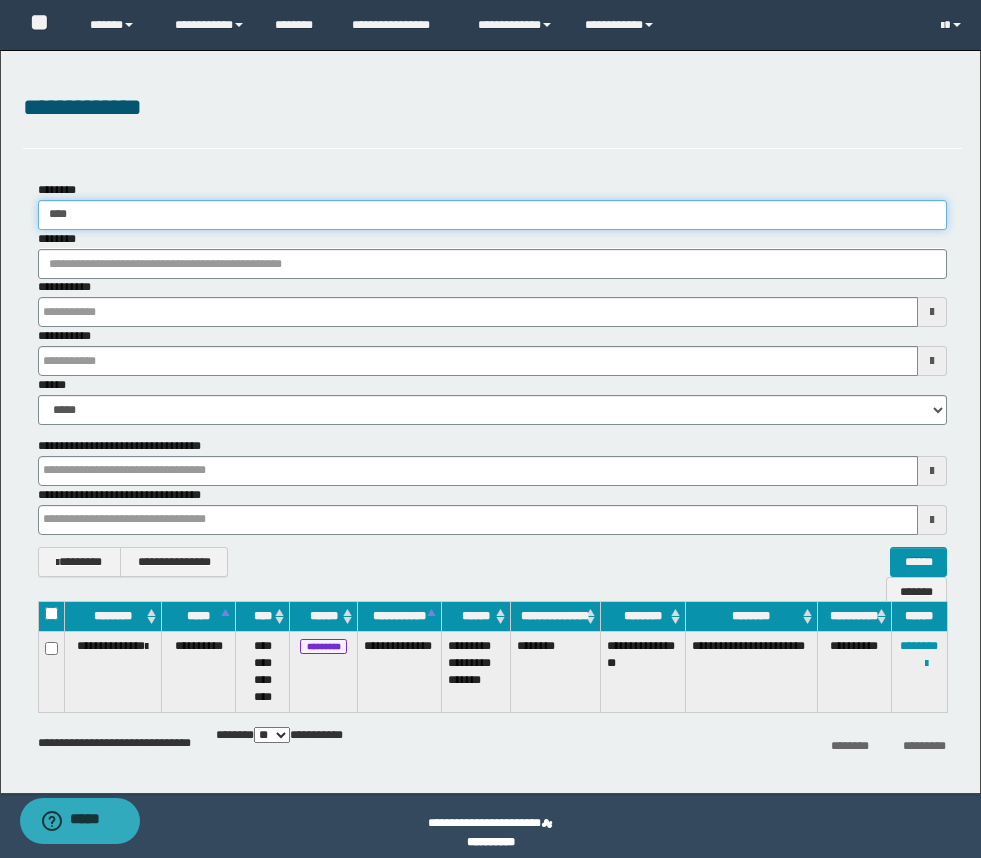 click on "**********" at bounding box center [492, 379] 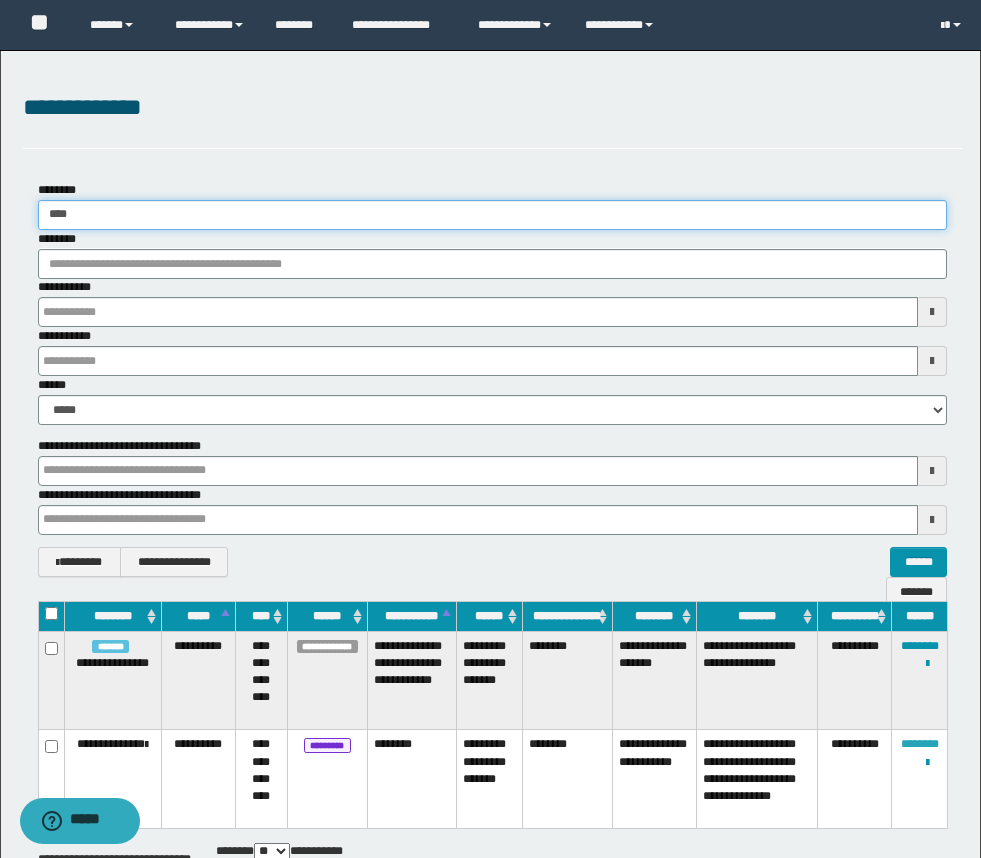 type on "****" 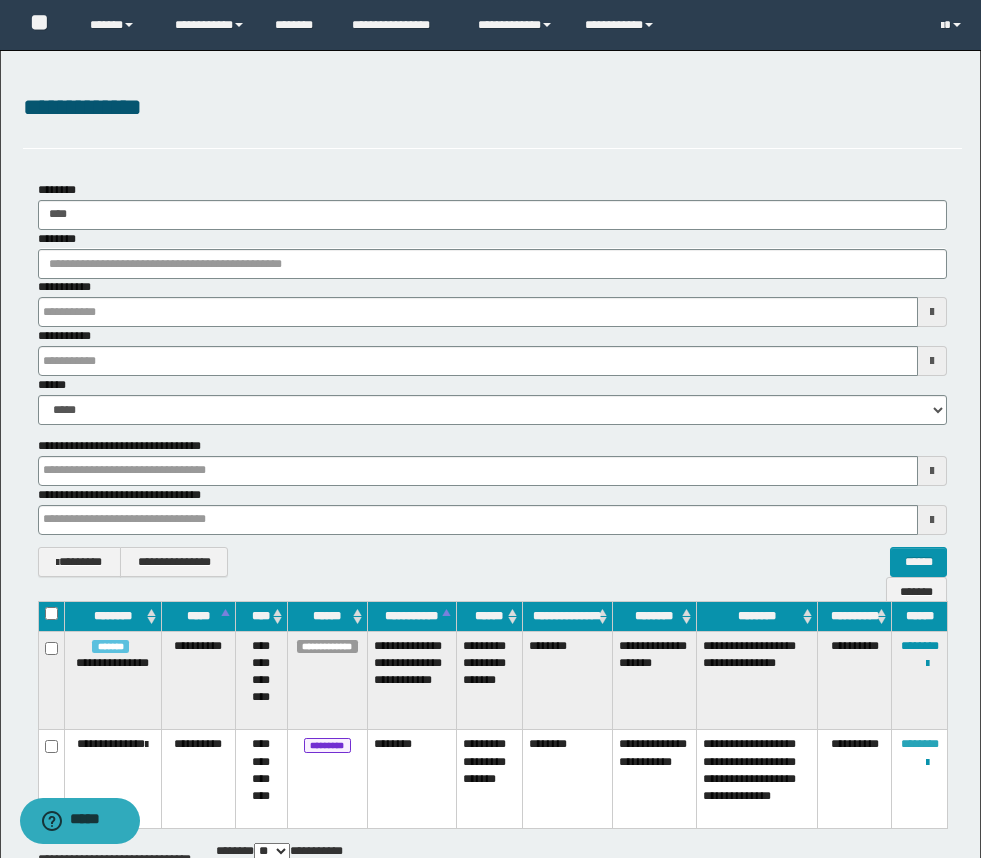 click on "********" at bounding box center (920, 744) 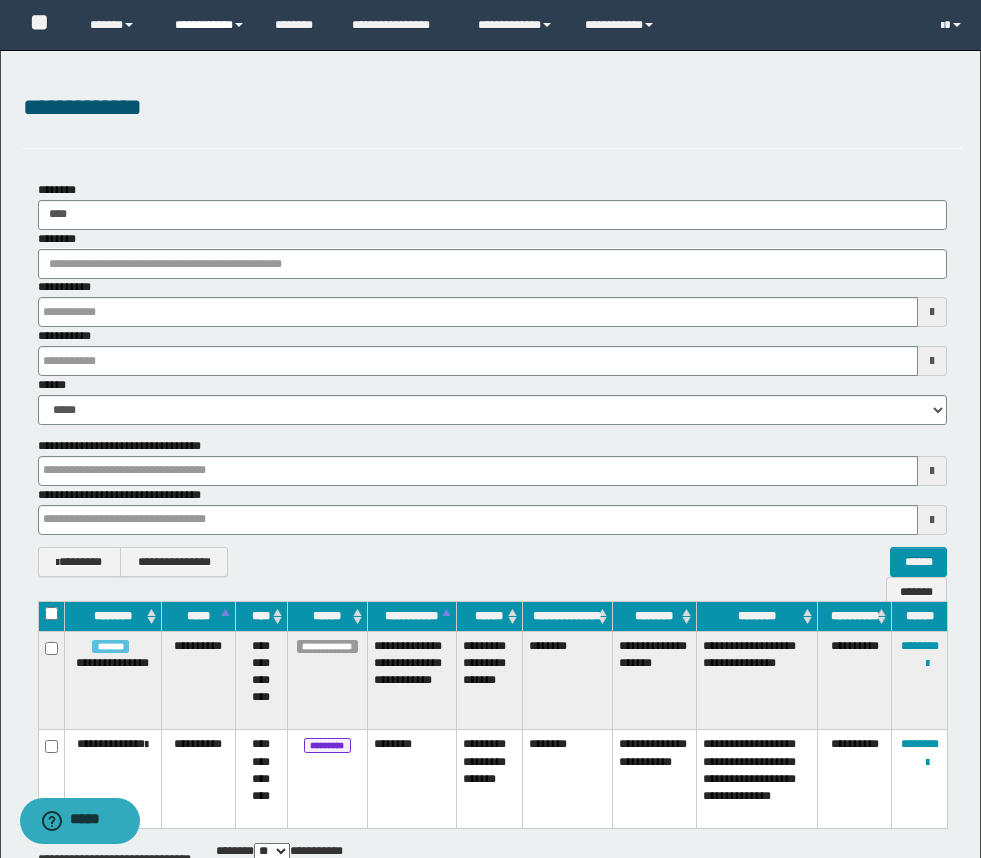 click on "**********" at bounding box center [210, 25] 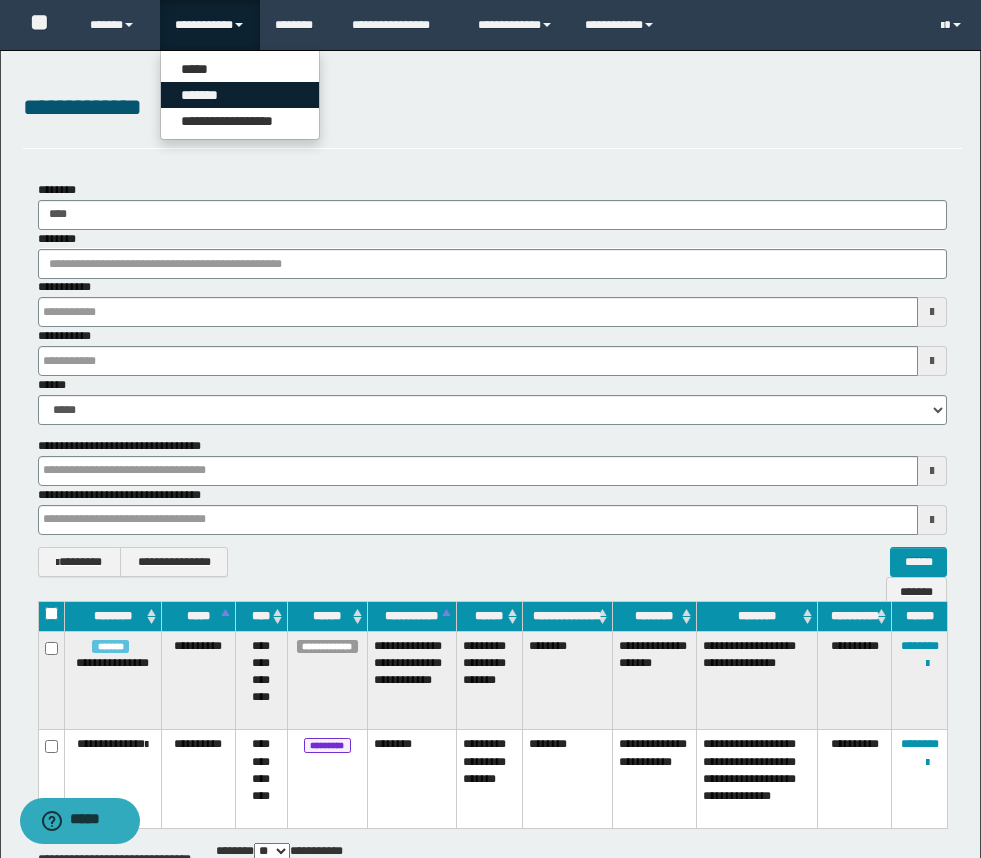 click on "*******" at bounding box center (240, 95) 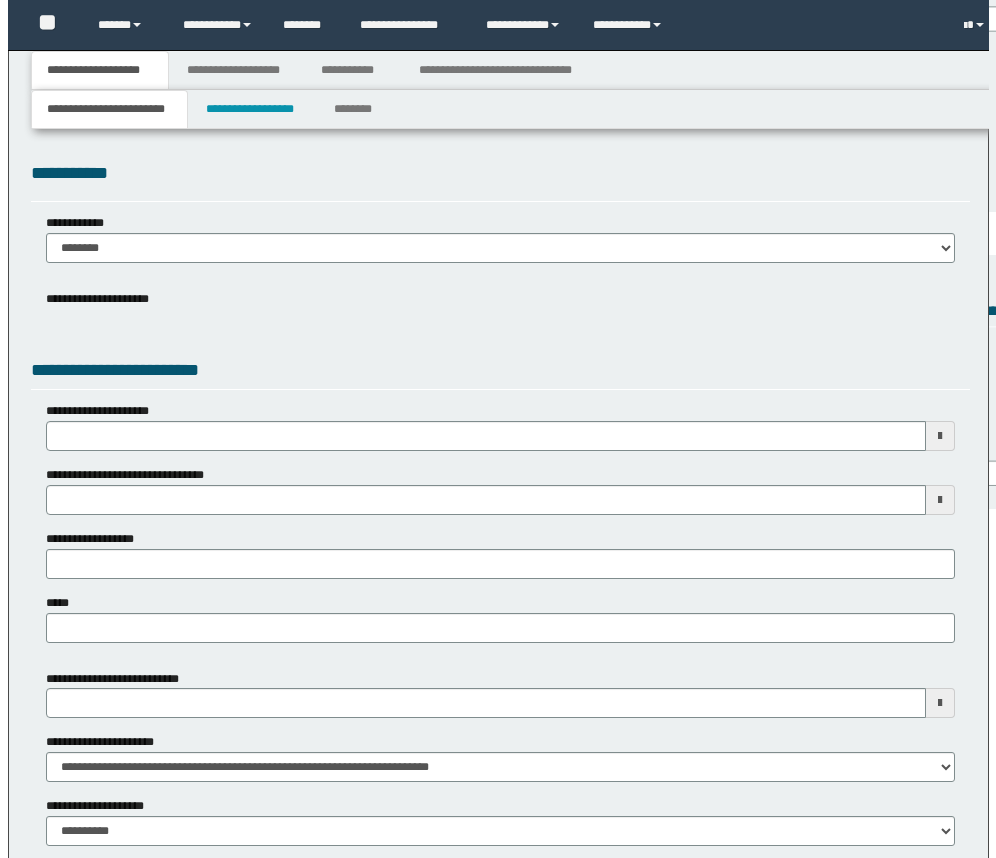 scroll, scrollTop: 0, scrollLeft: 0, axis: both 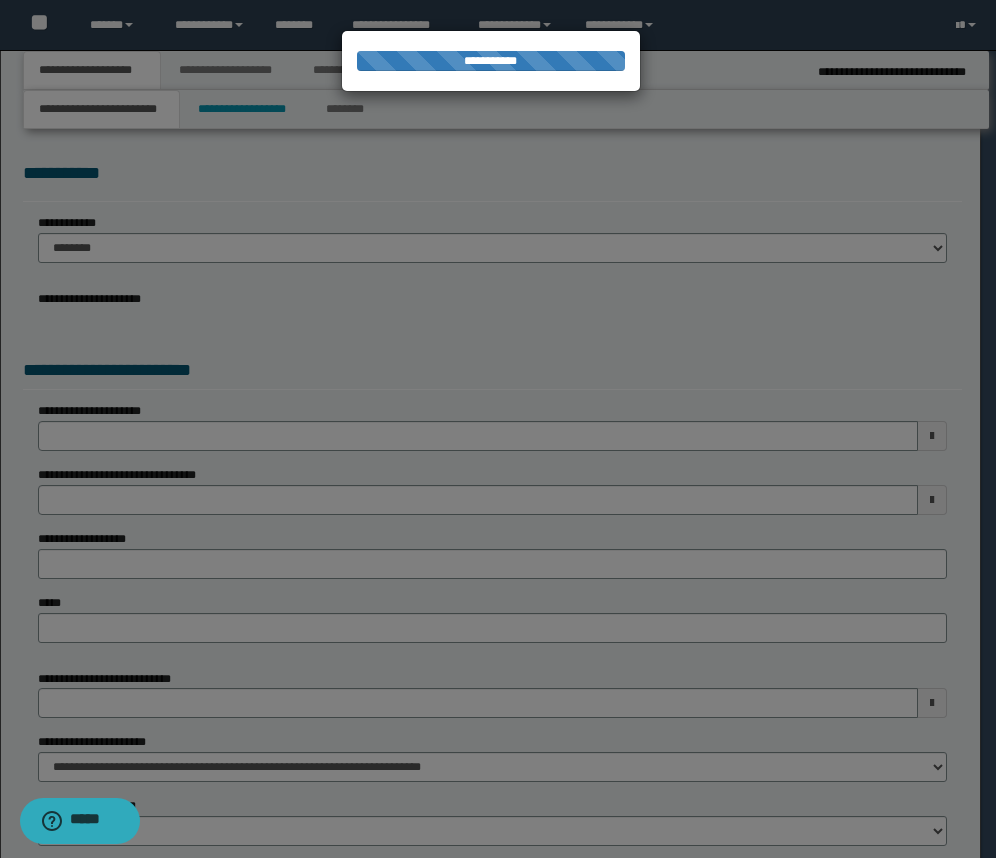 select on "**" 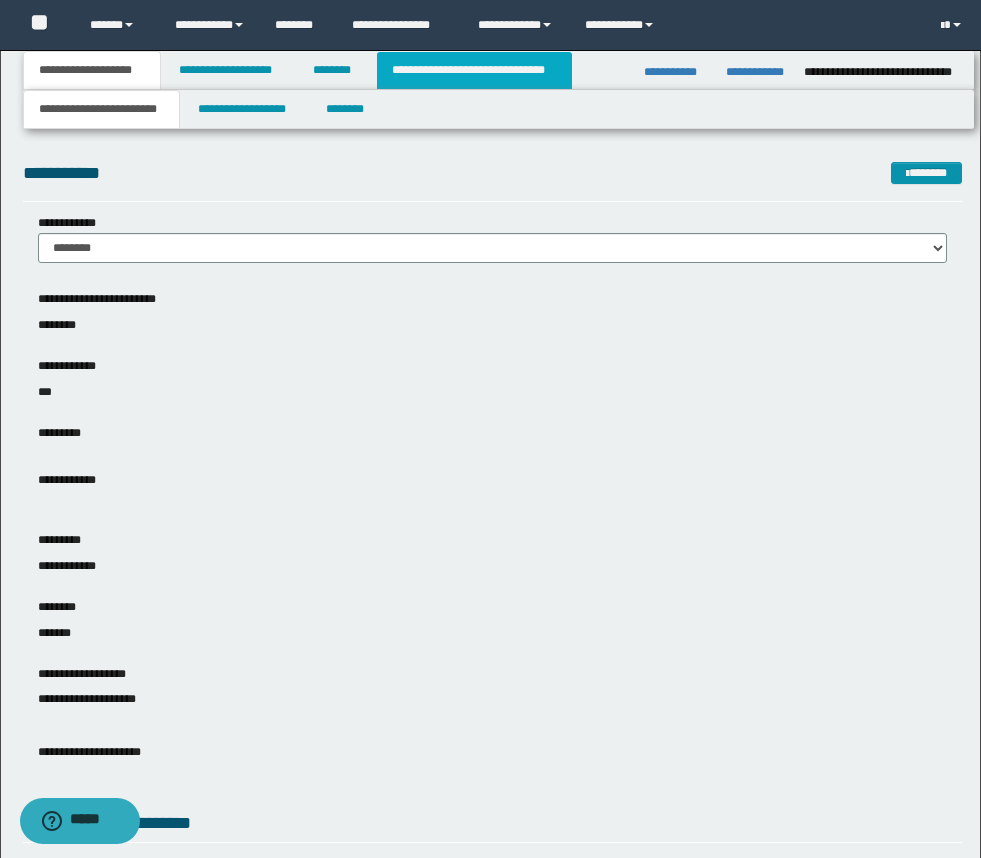 click on "**********" at bounding box center [474, 70] 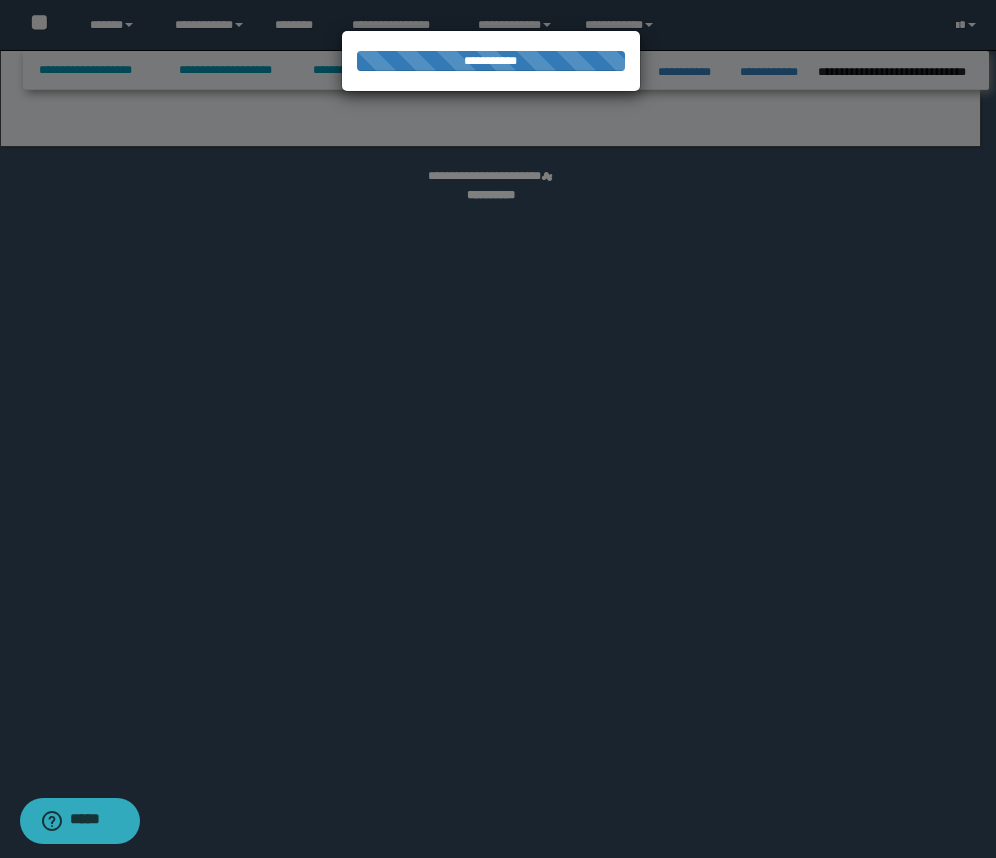 select on "*" 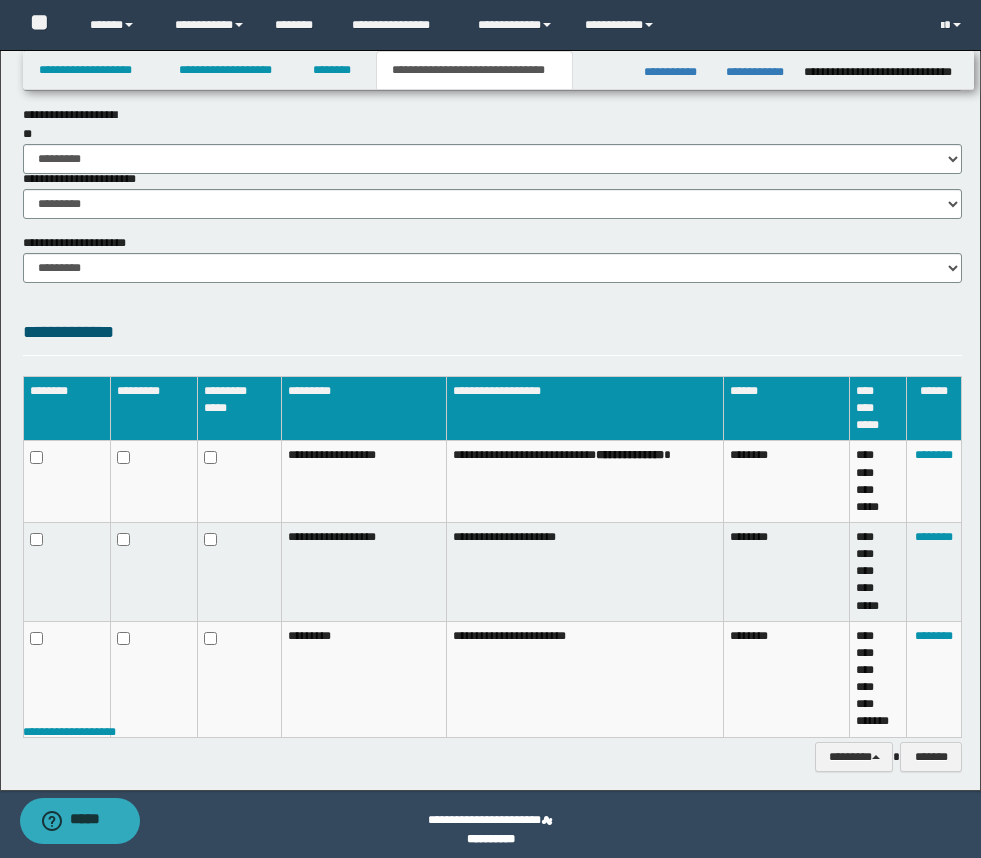 scroll, scrollTop: 1422, scrollLeft: 0, axis: vertical 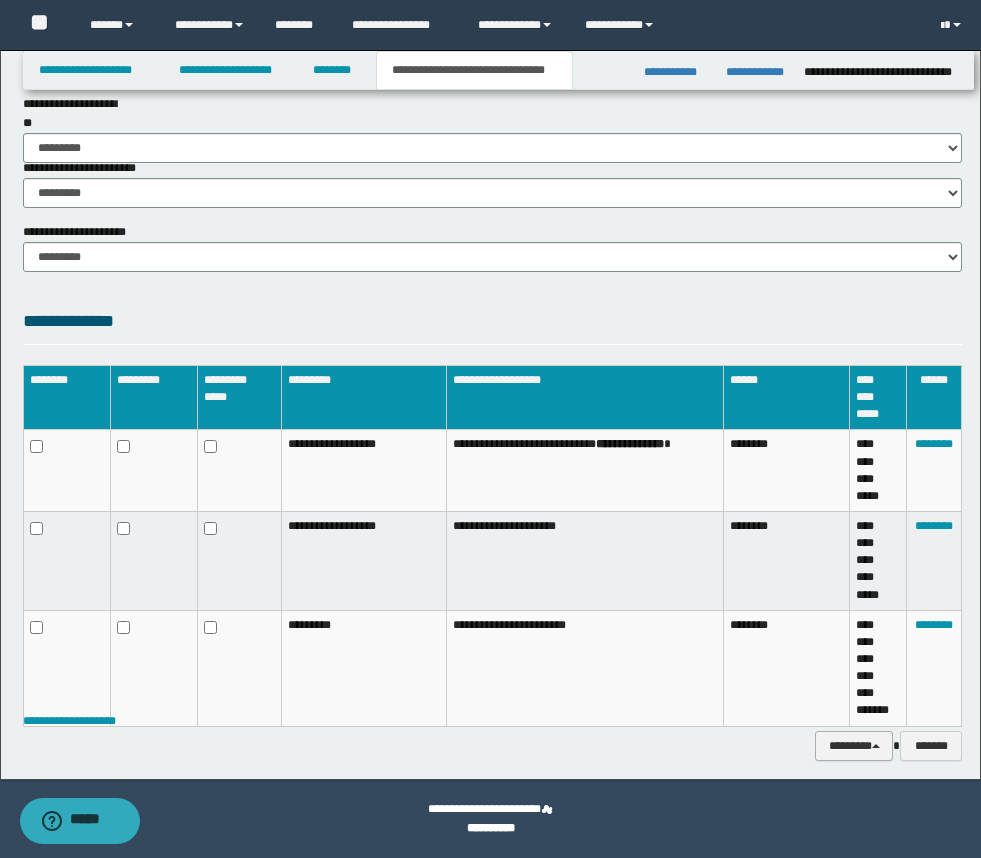 click on "********" at bounding box center (854, 746) 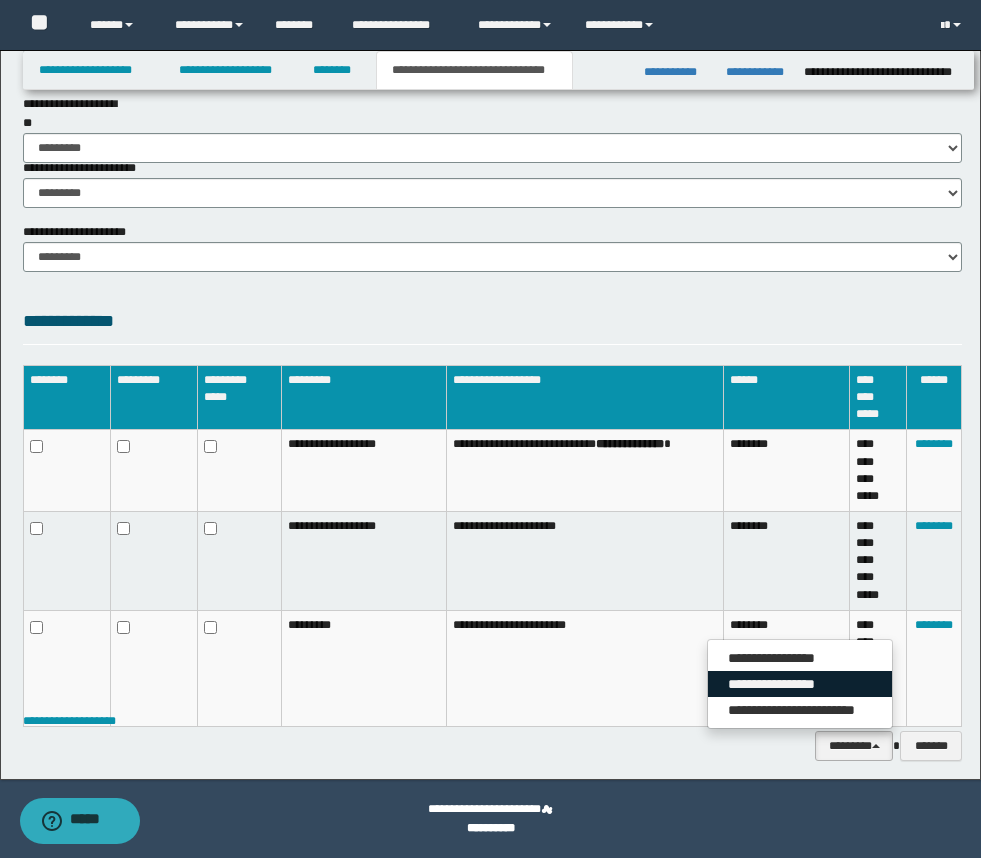 click on "**********" at bounding box center [800, 684] 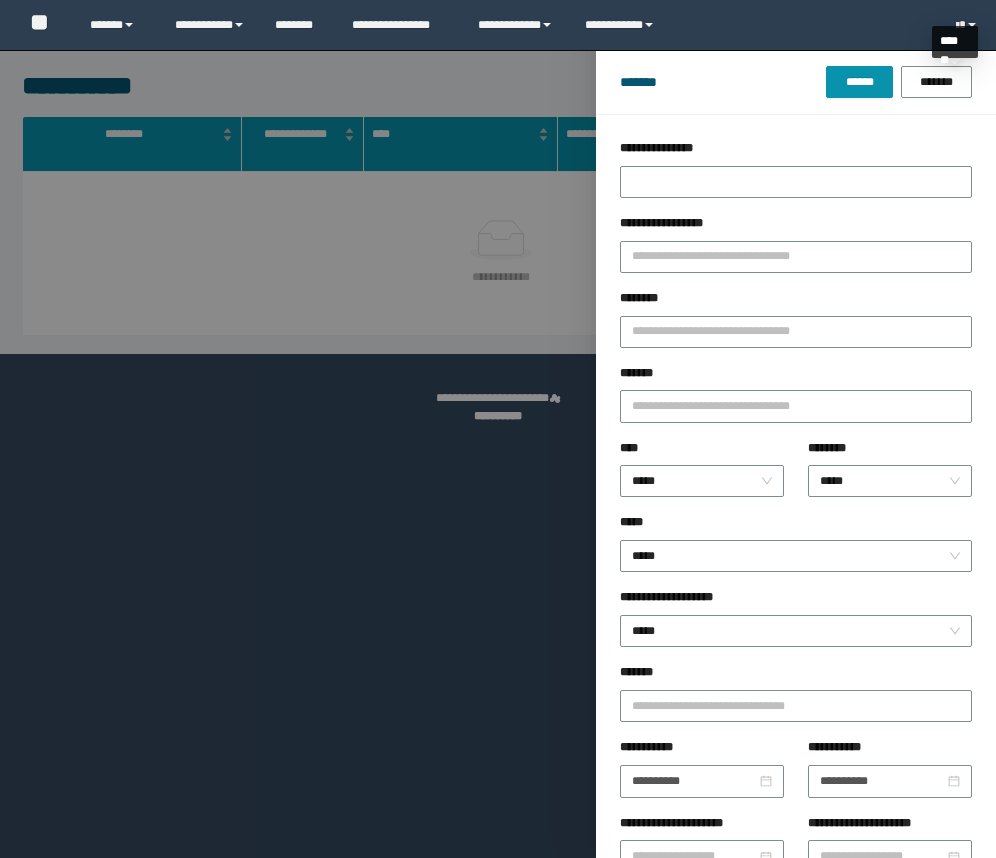 scroll, scrollTop: 0, scrollLeft: 0, axis: both 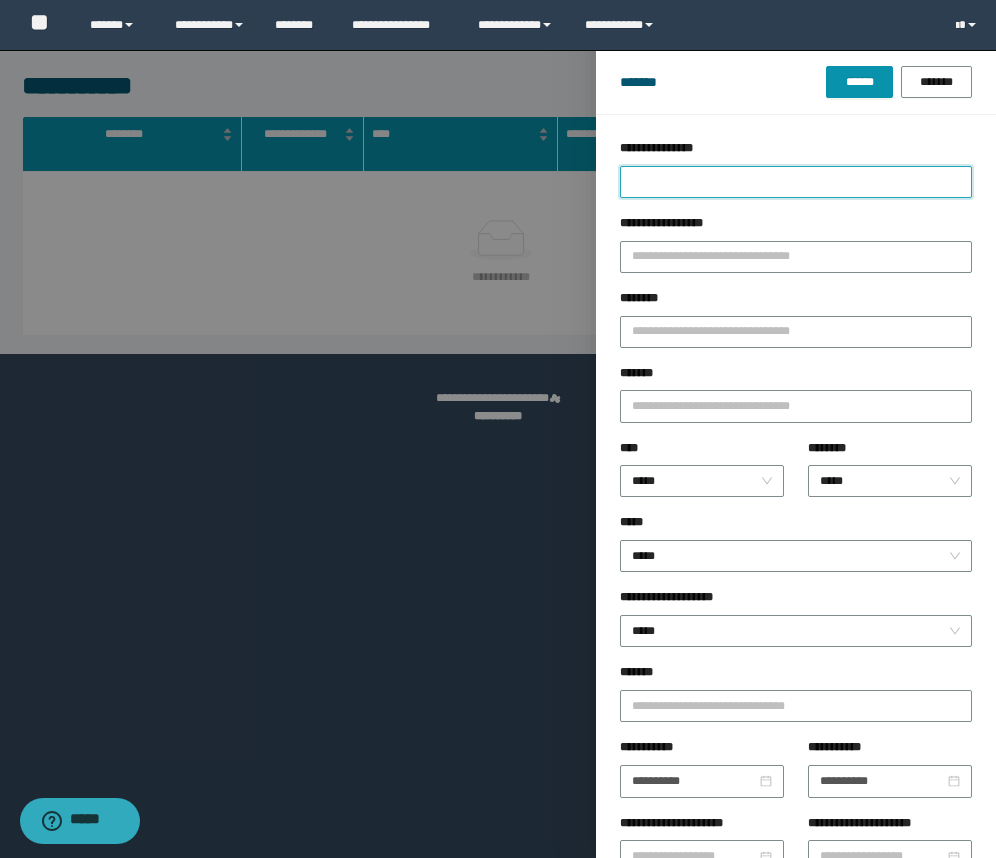 click on "**********" at bounding box center (796, 182) 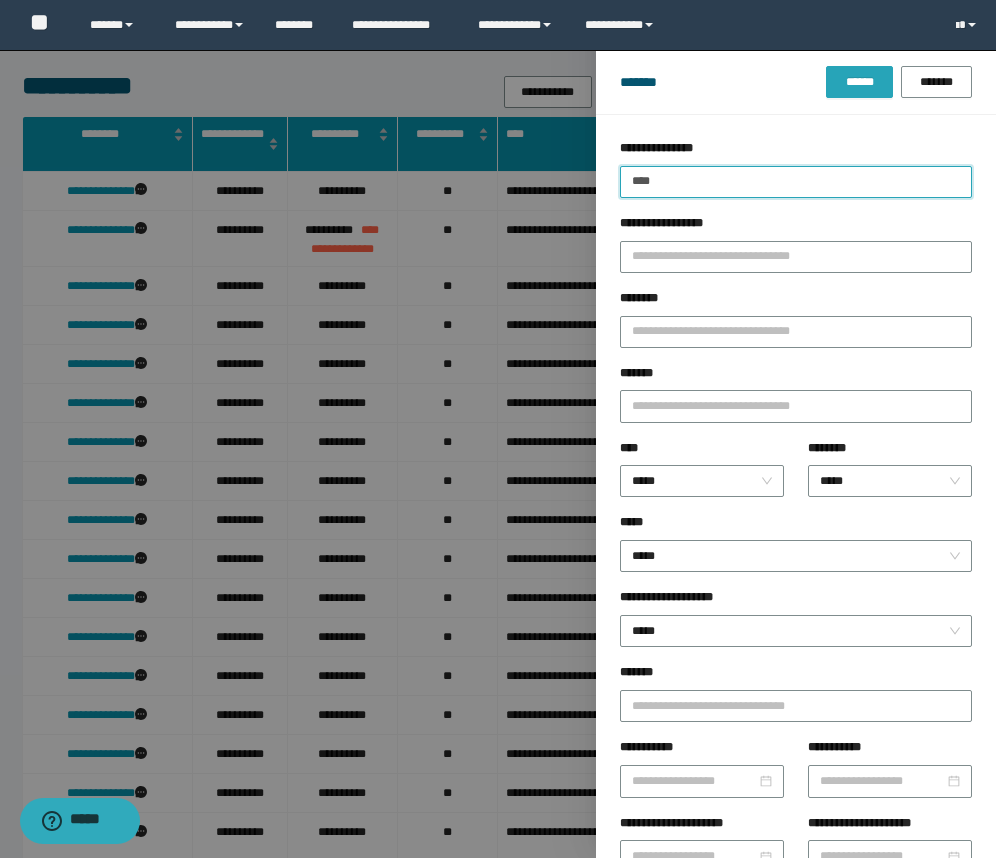 type on "****" 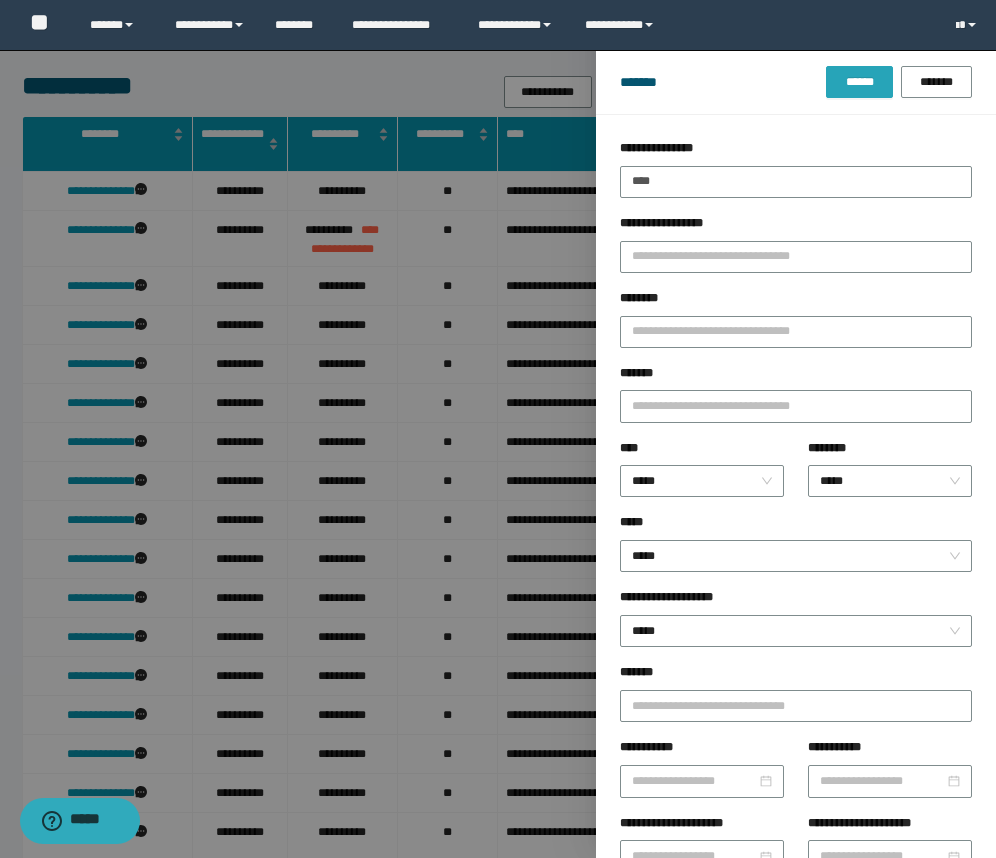 click on "******" at bounding box center [859, 82] 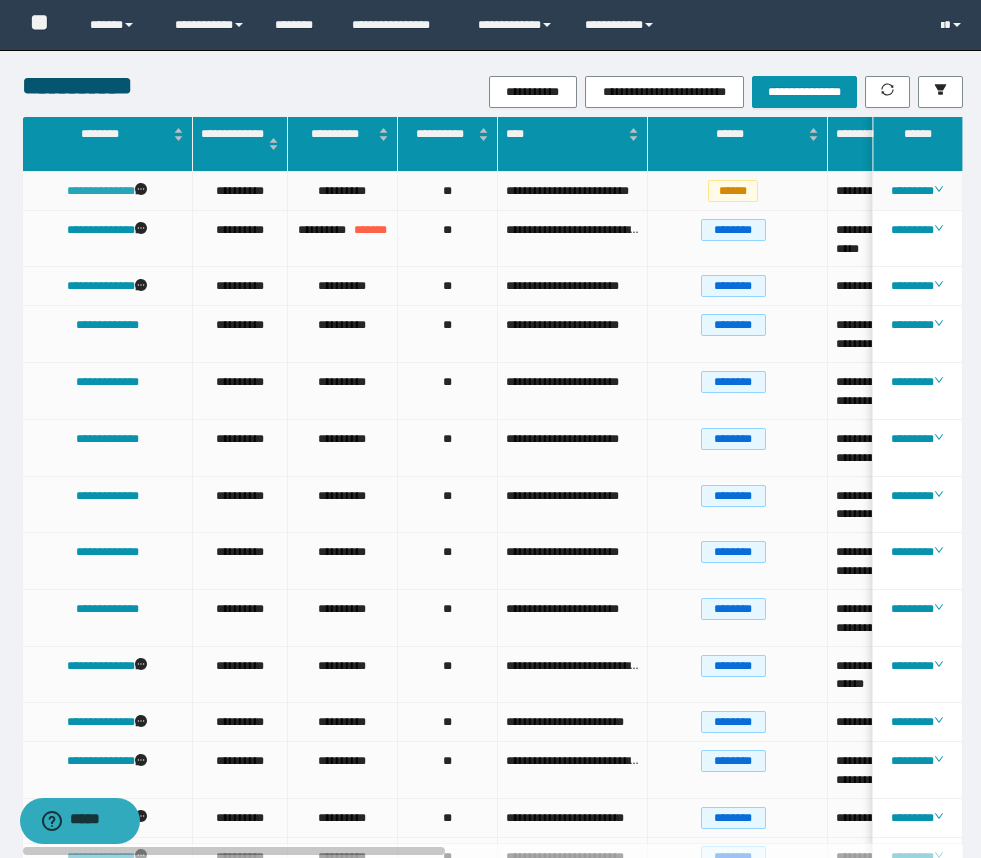 click on "**********" at bounding box center [101, 191] 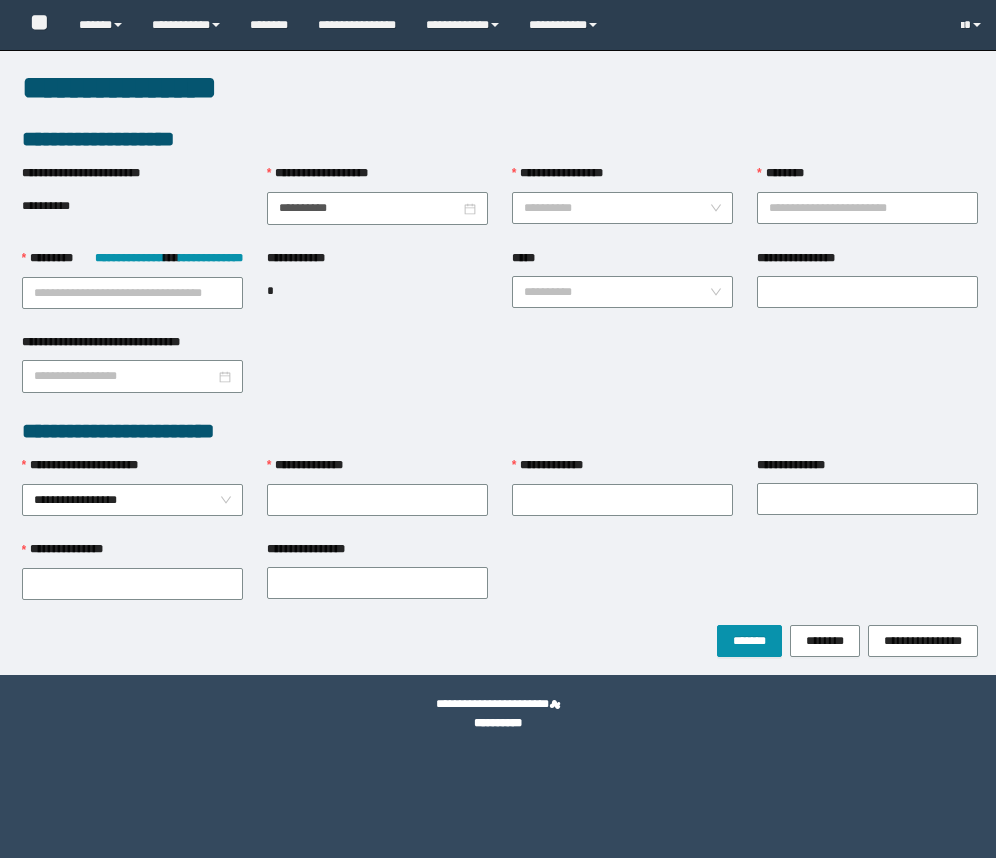 scroll, scrollTop: 0, scrollLeft: 0, axis: both 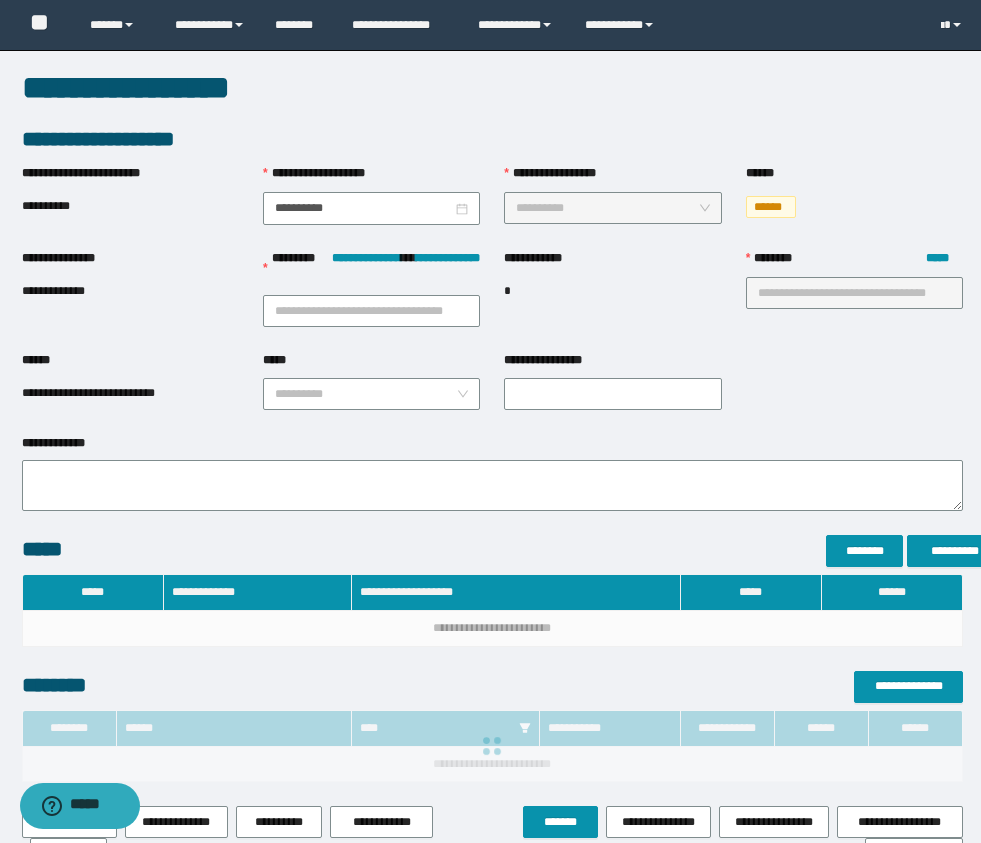 type on "**********" 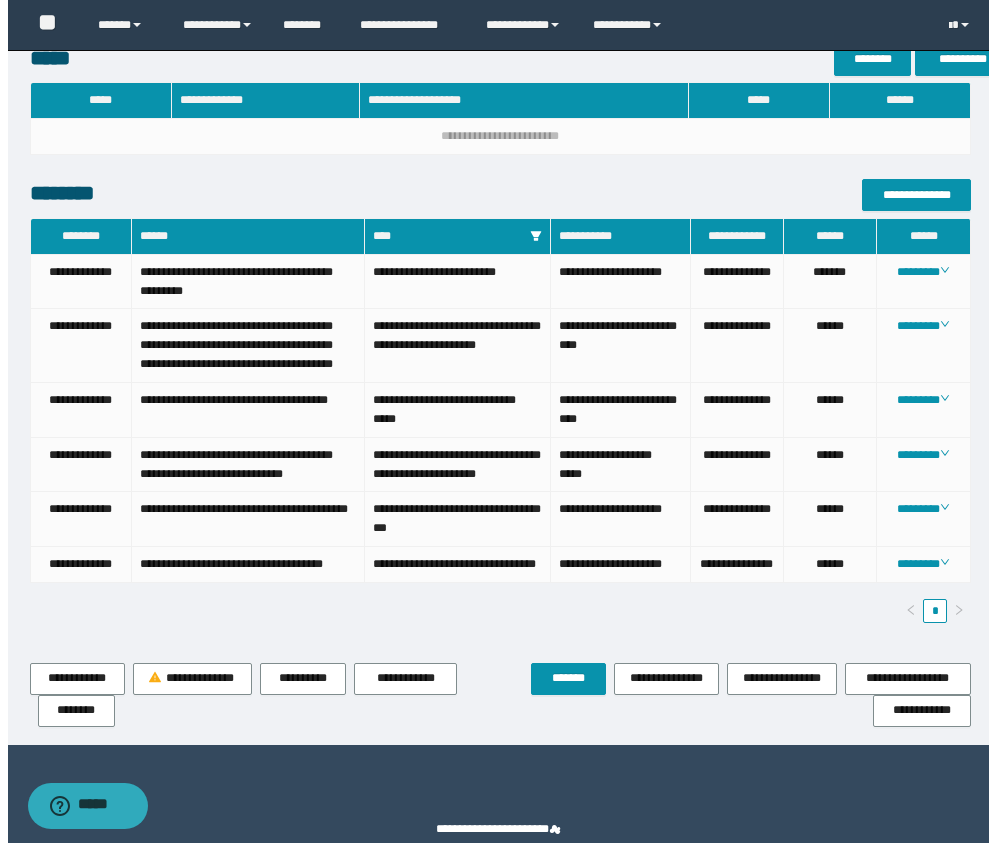 scroll, scrollTop: 610, scrollLeft: 0, axis: vertical 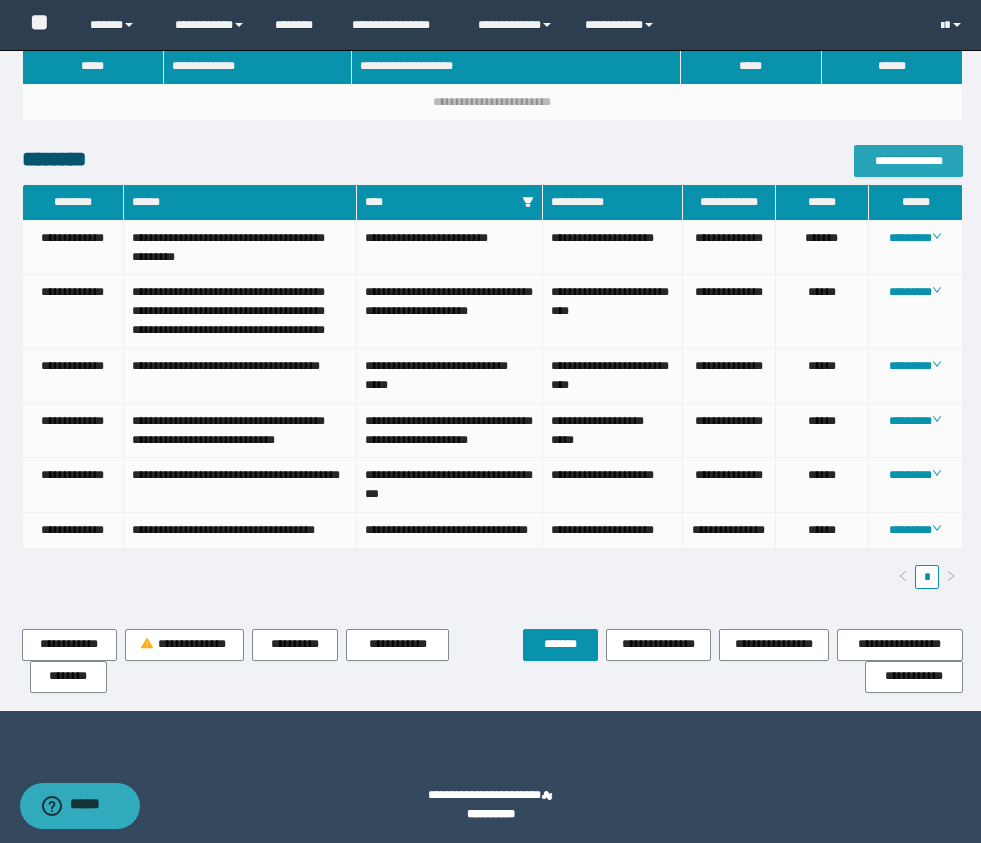 click on "**********" at bounding box center [908, 161] 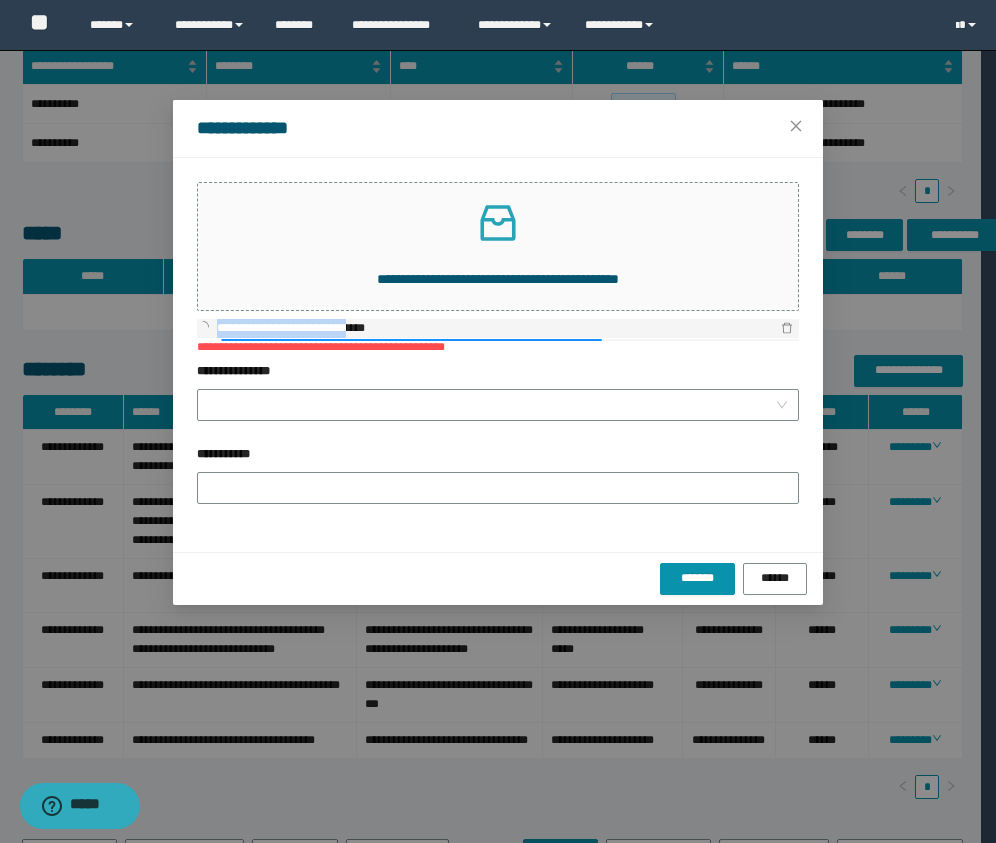 drag, startPoint x: 385, startPoint y: 322, endPoint x: 219, endPoint y: 328, distance: 166.1084 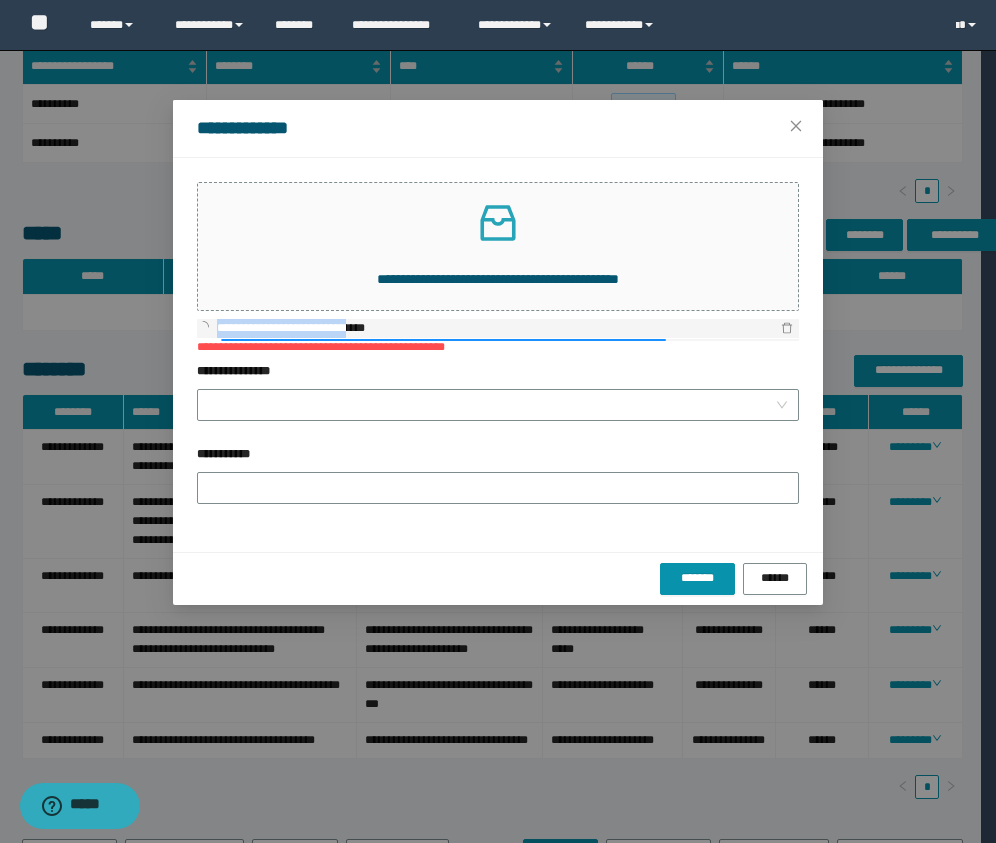 copy on "**********" 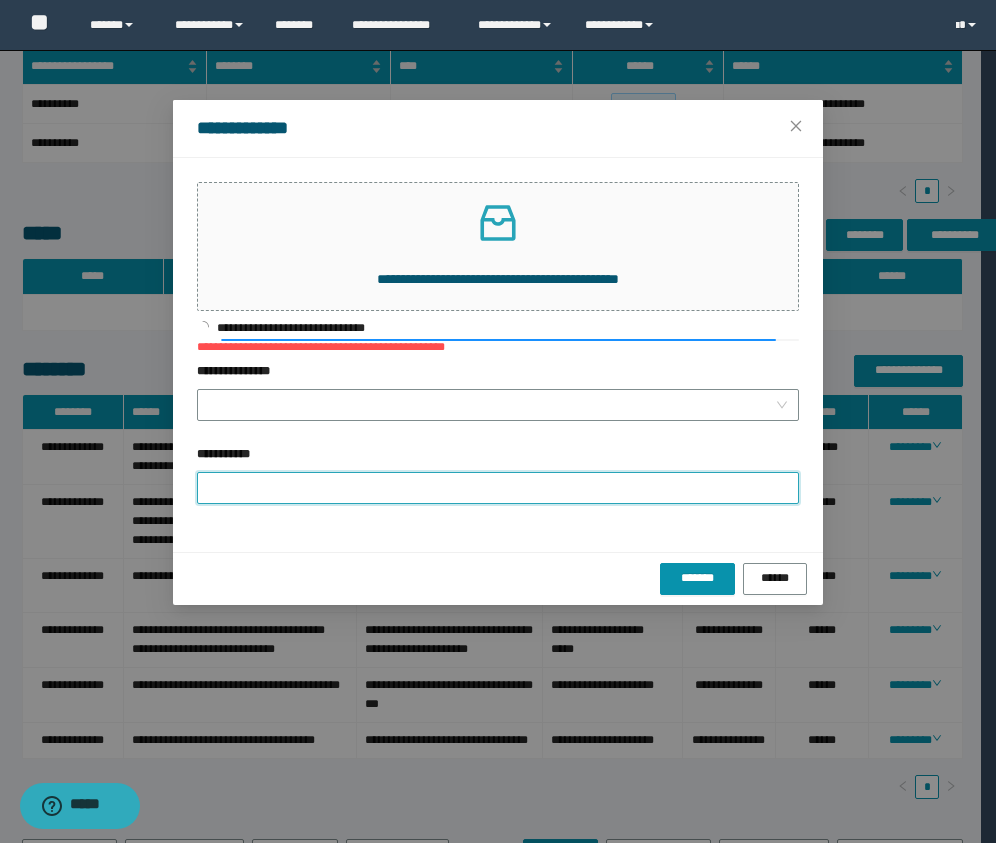 click on "**********" at bounding box center (498, 488) 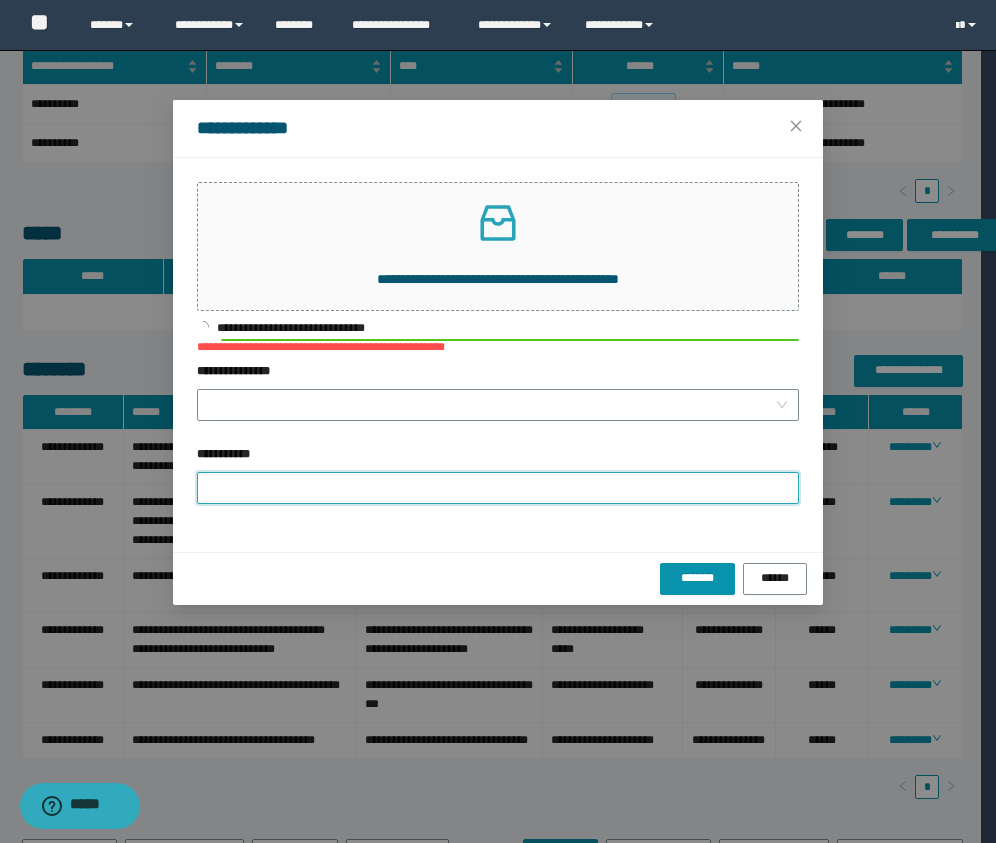 paste on "**********" 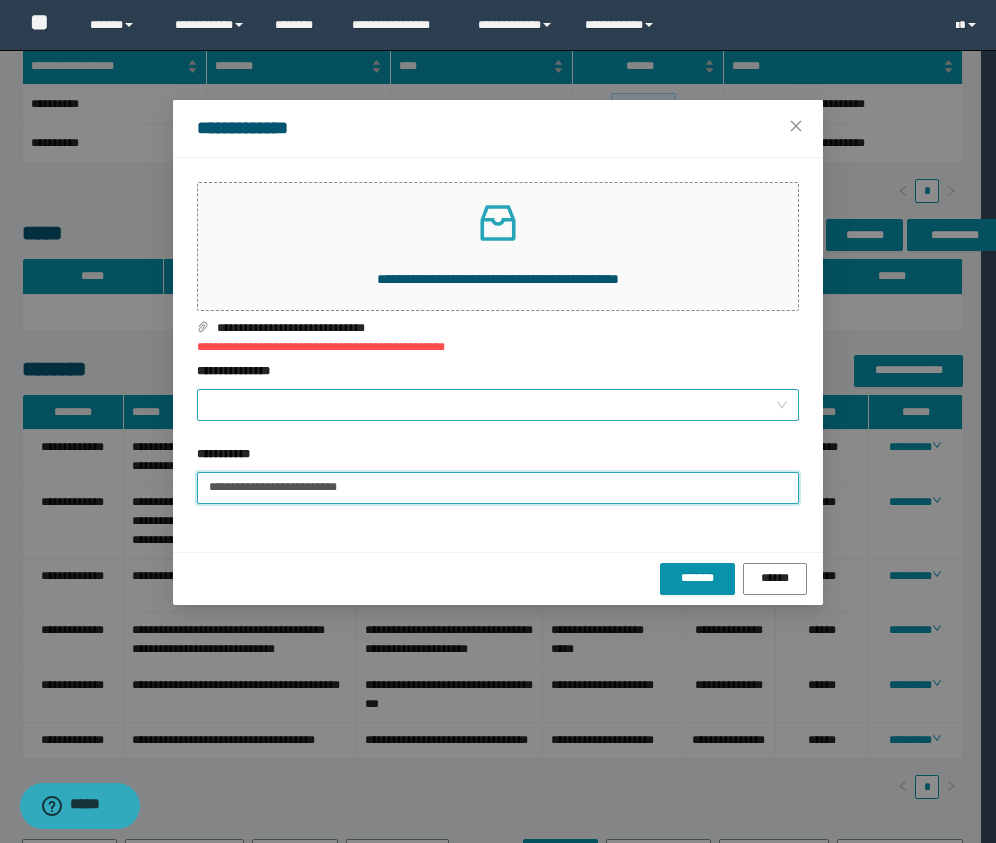 type on "**********" 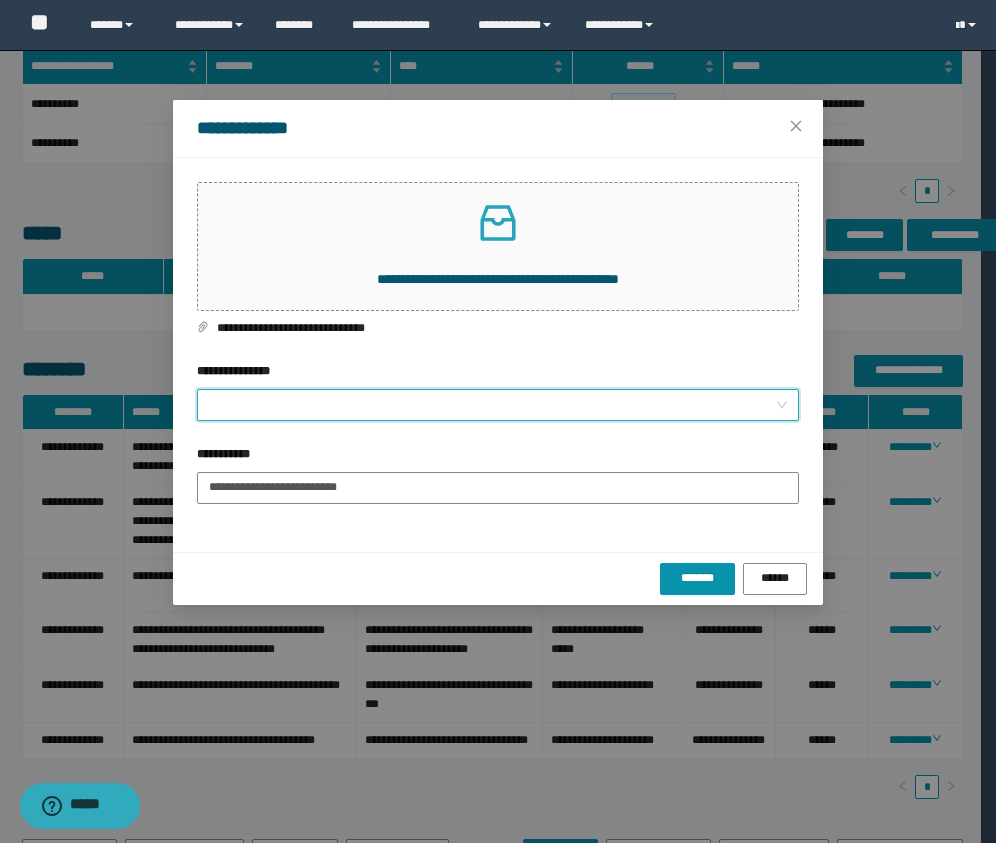 click on "**********" at bounding box center [492, 405] 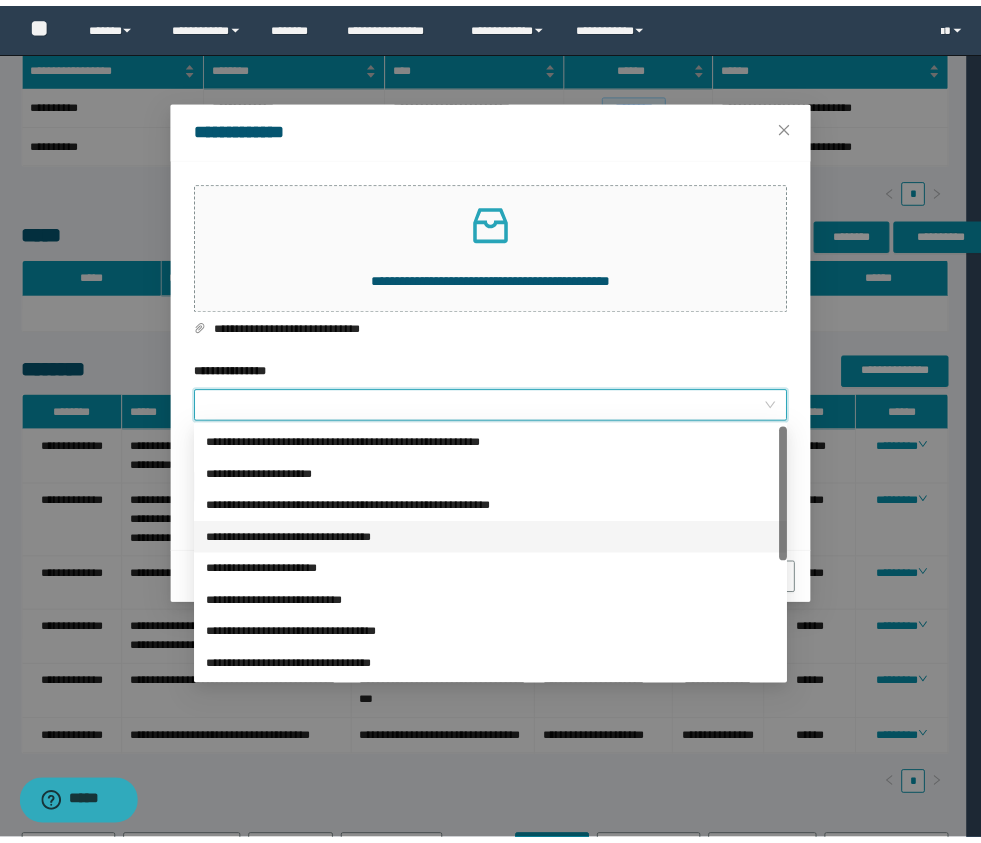 scroll, scrollTop: 224, scrollLeft: 0, axis: vertical 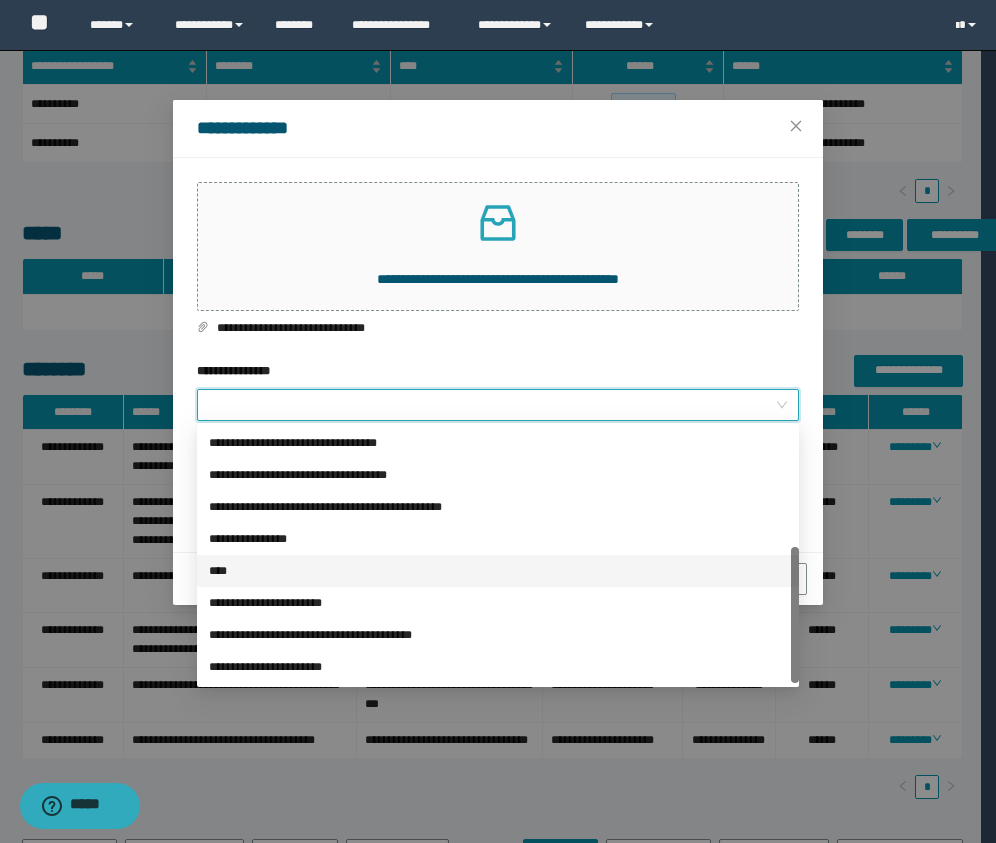 click on "****" at bounding box center [498, 571] 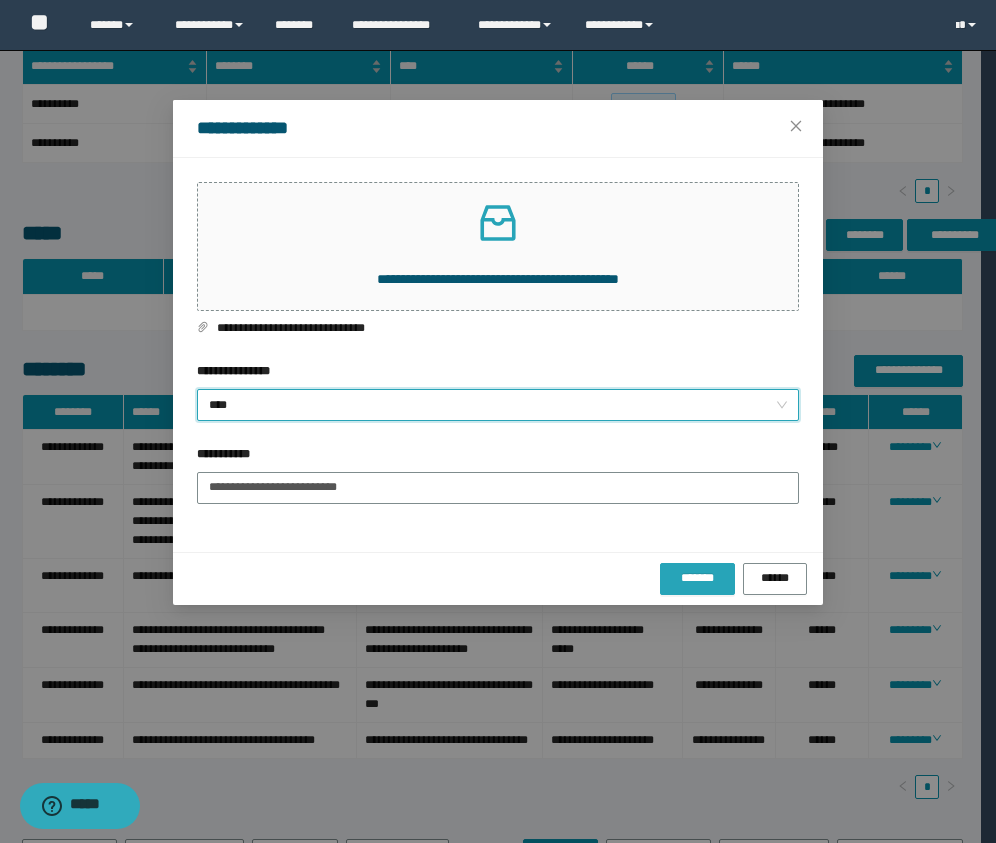 click on "*******" at bounding box center [697, 578] 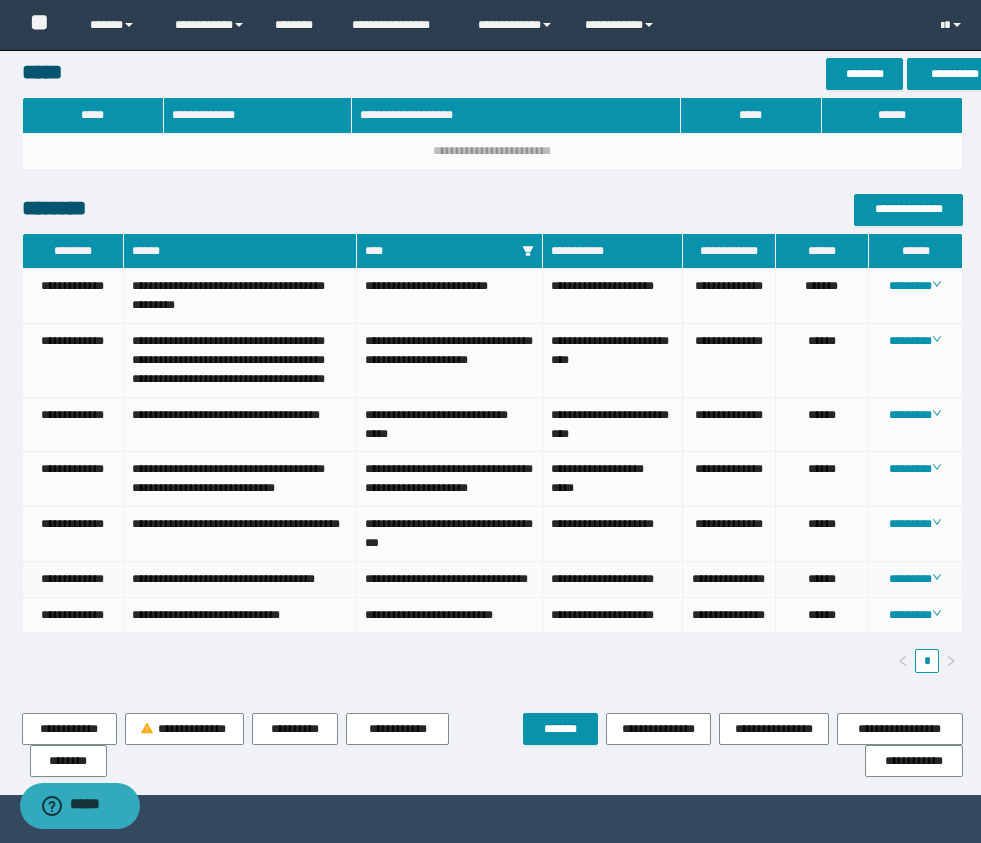 scroll, scrollTop: 875, scrollLeft: 0, axis: vertical 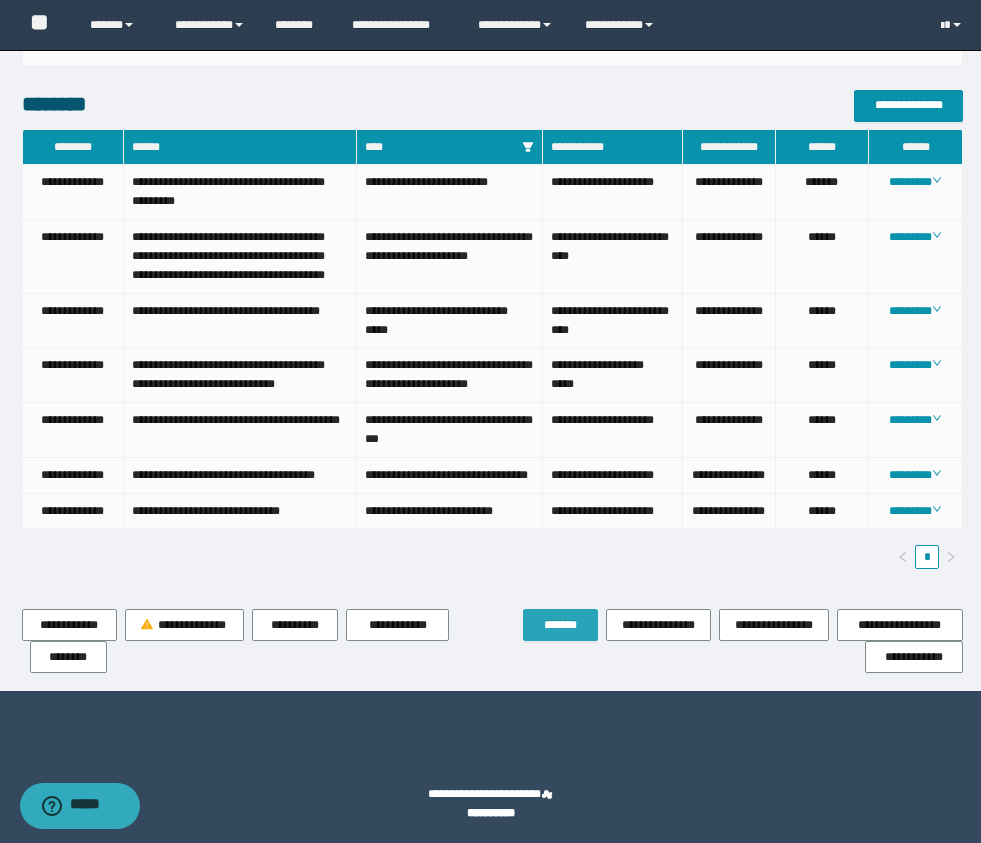 click on "*******" at bounding box center (560, 625) 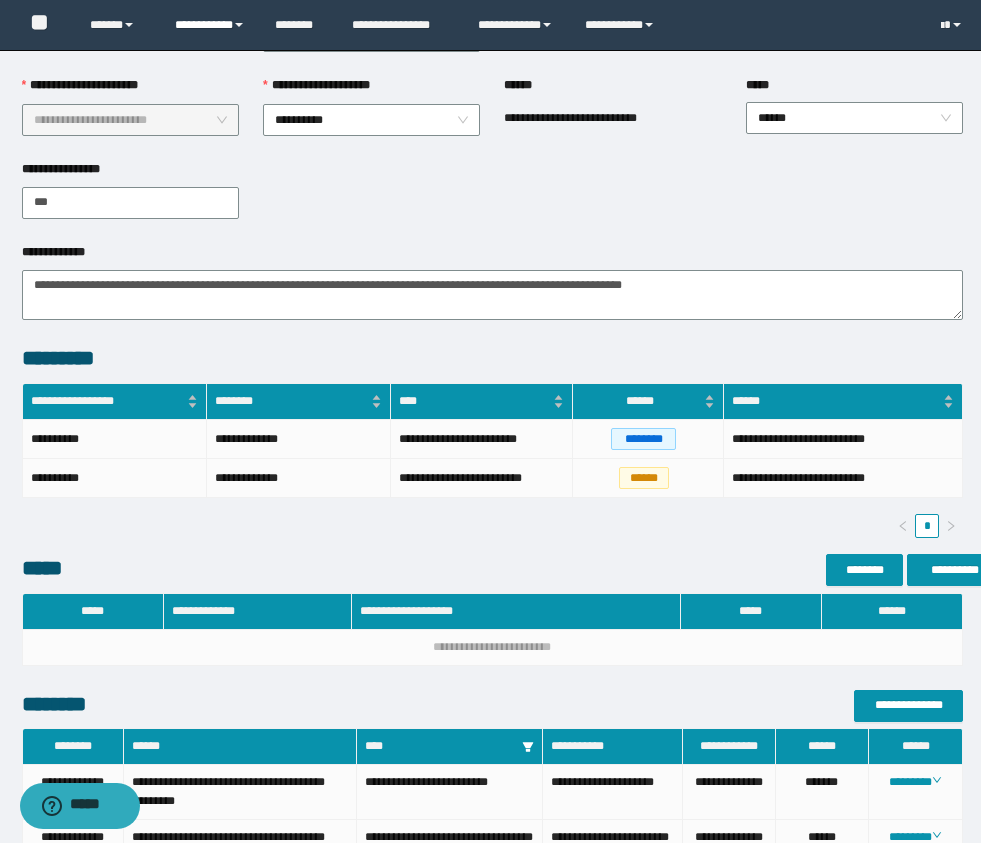 scroll, scrollTop: 0, scrollLeft: 0, axis: both 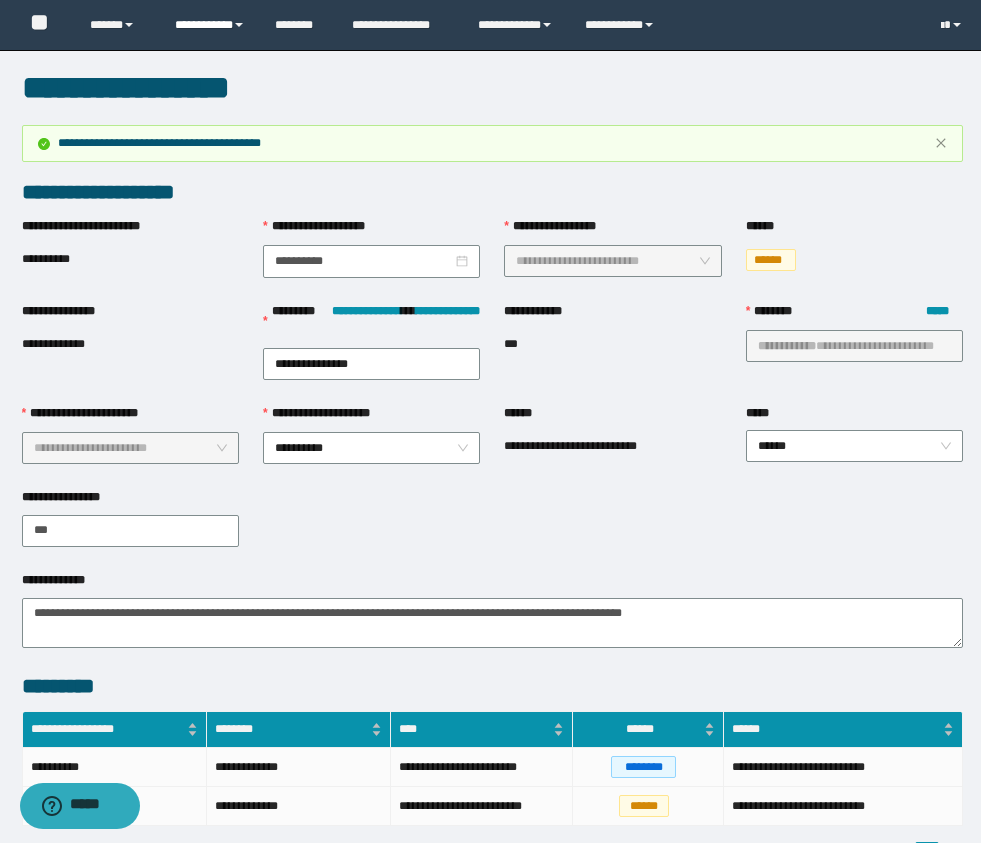 click on "**********" at bounding box center (210, 25) 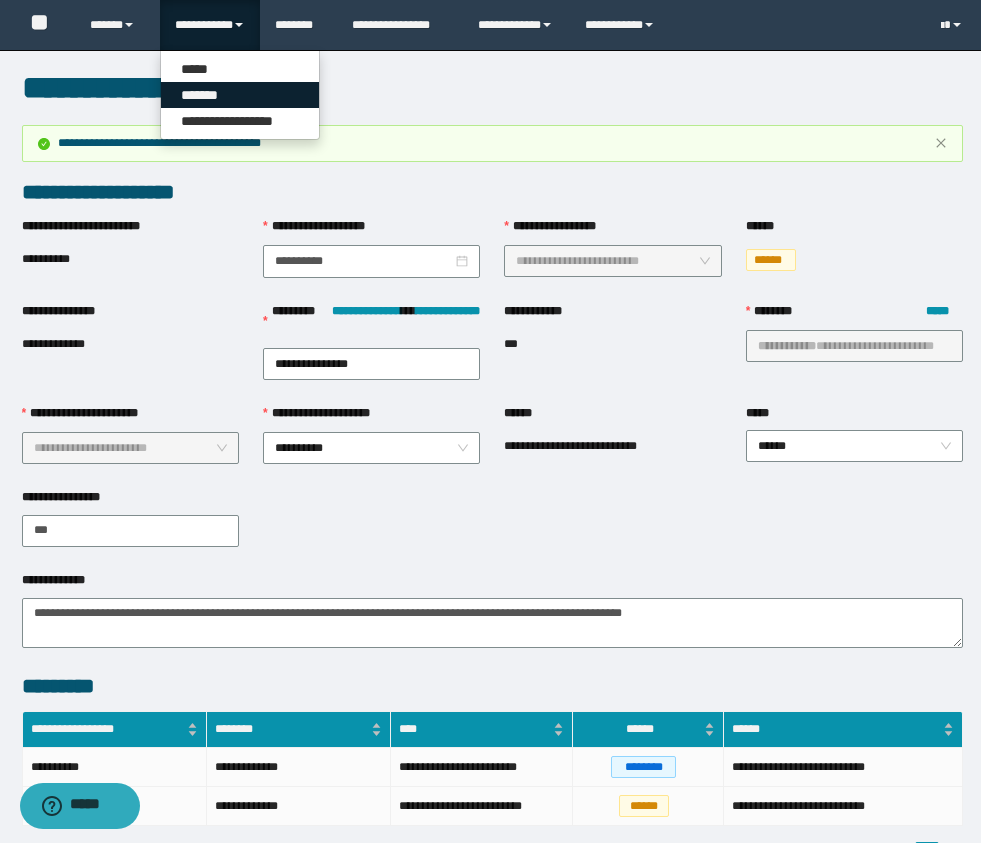 click on "*******" at bounding box center [240, 95] 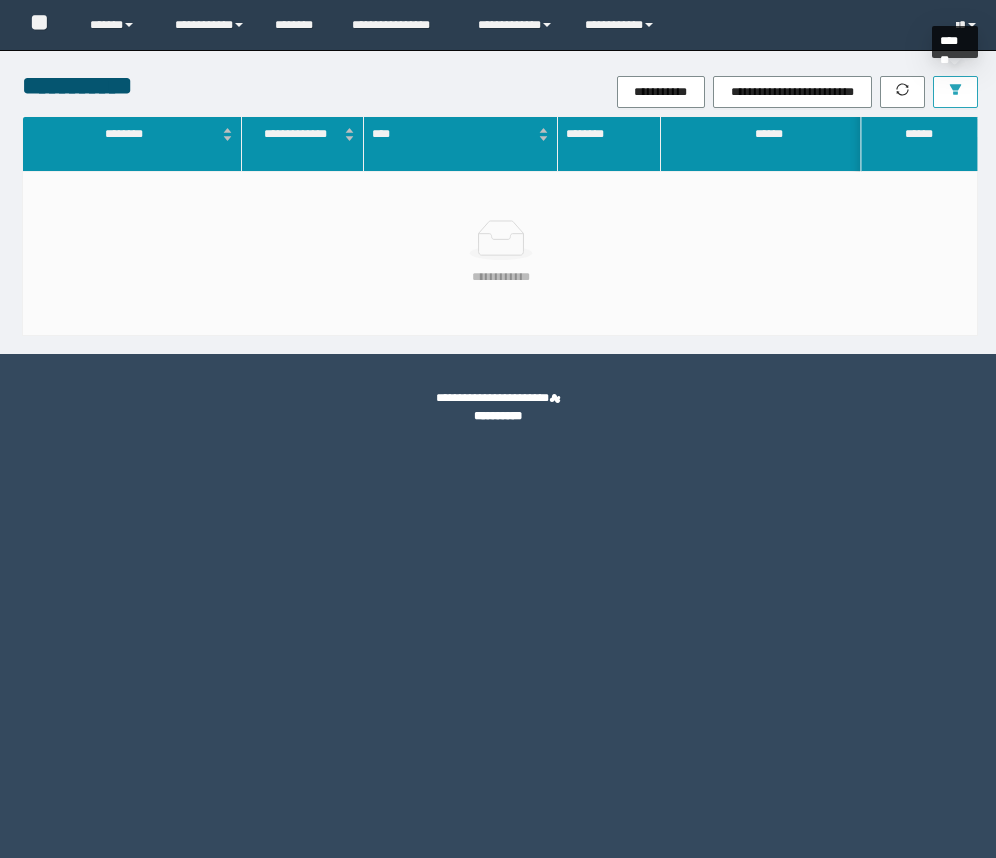 scroll, scrollTop: 0, scrollLeft: 0, axis: both 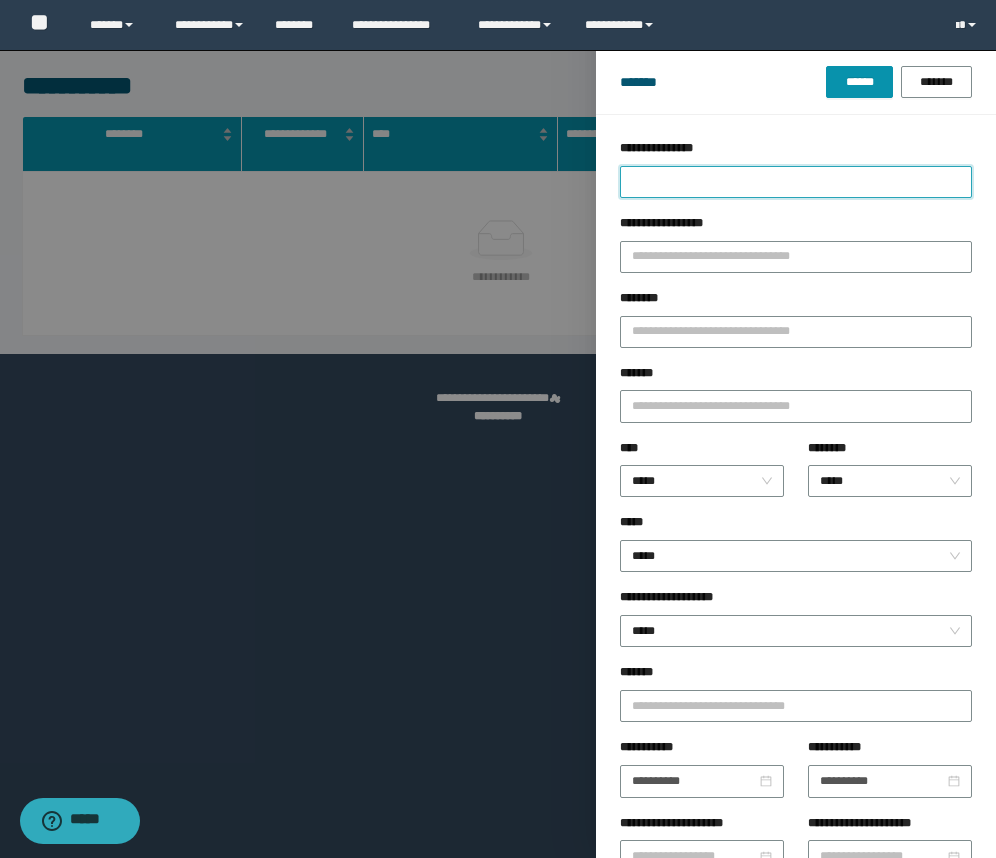 click on "**********" at bounding box center (796, 182) 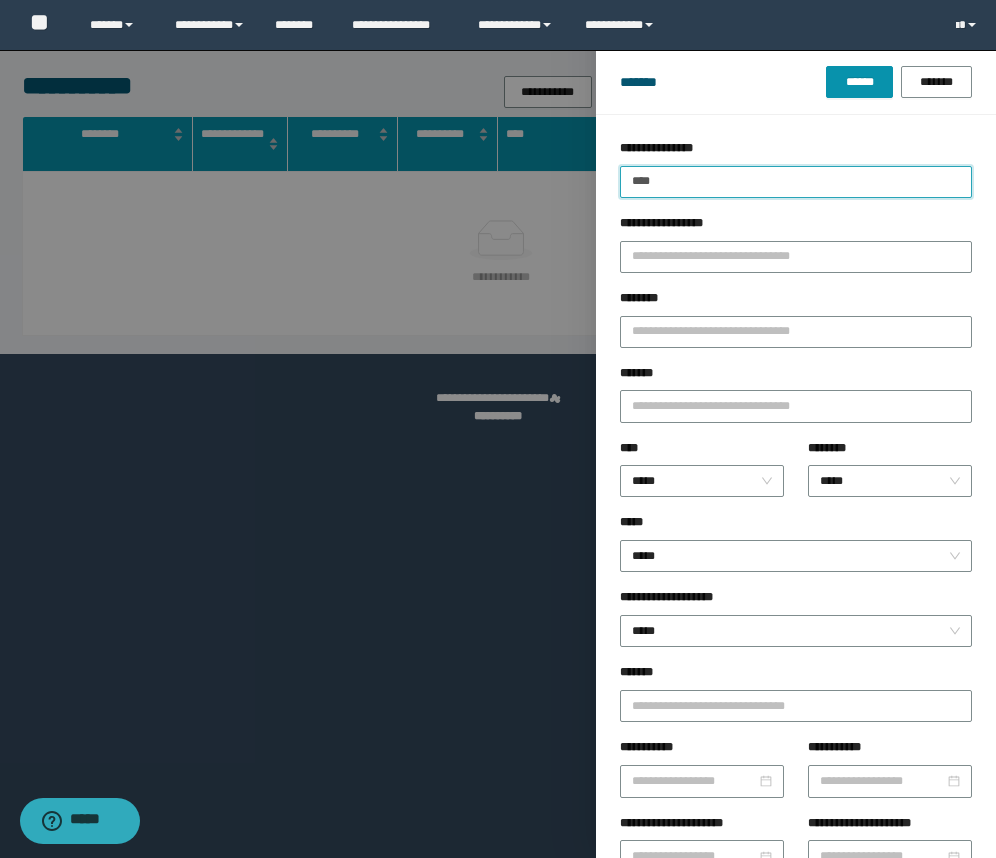 type on "****" 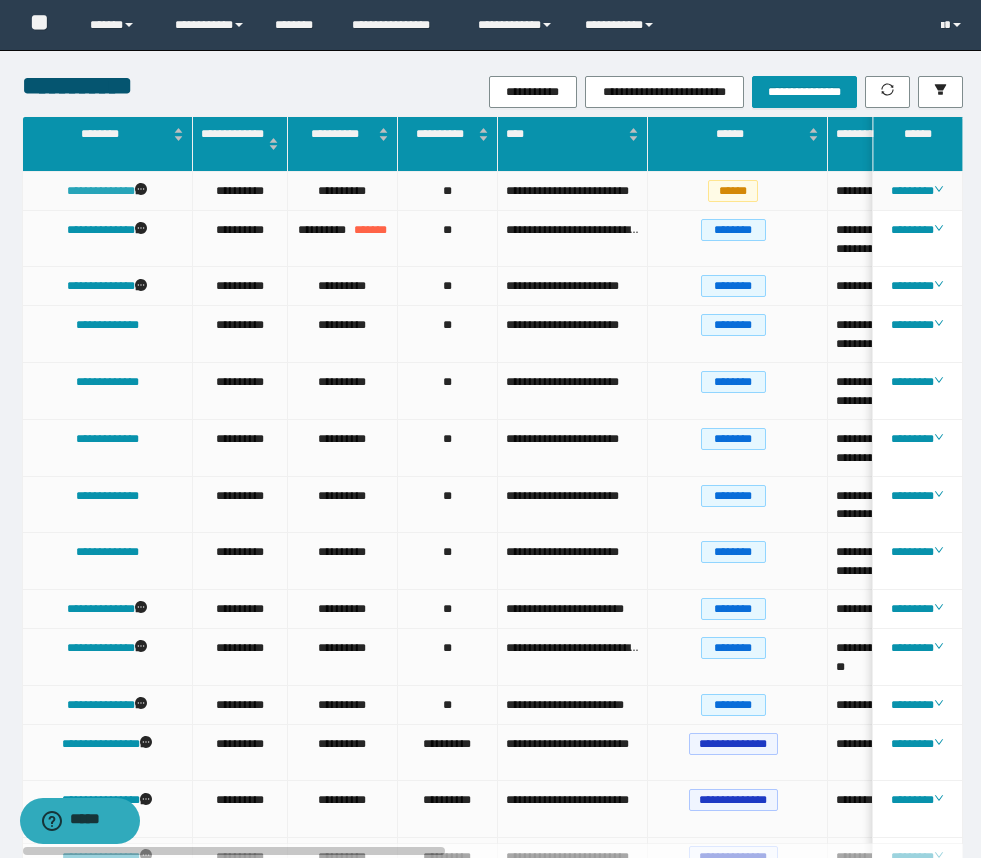 click on "**********" at bounding box center (101, 191) 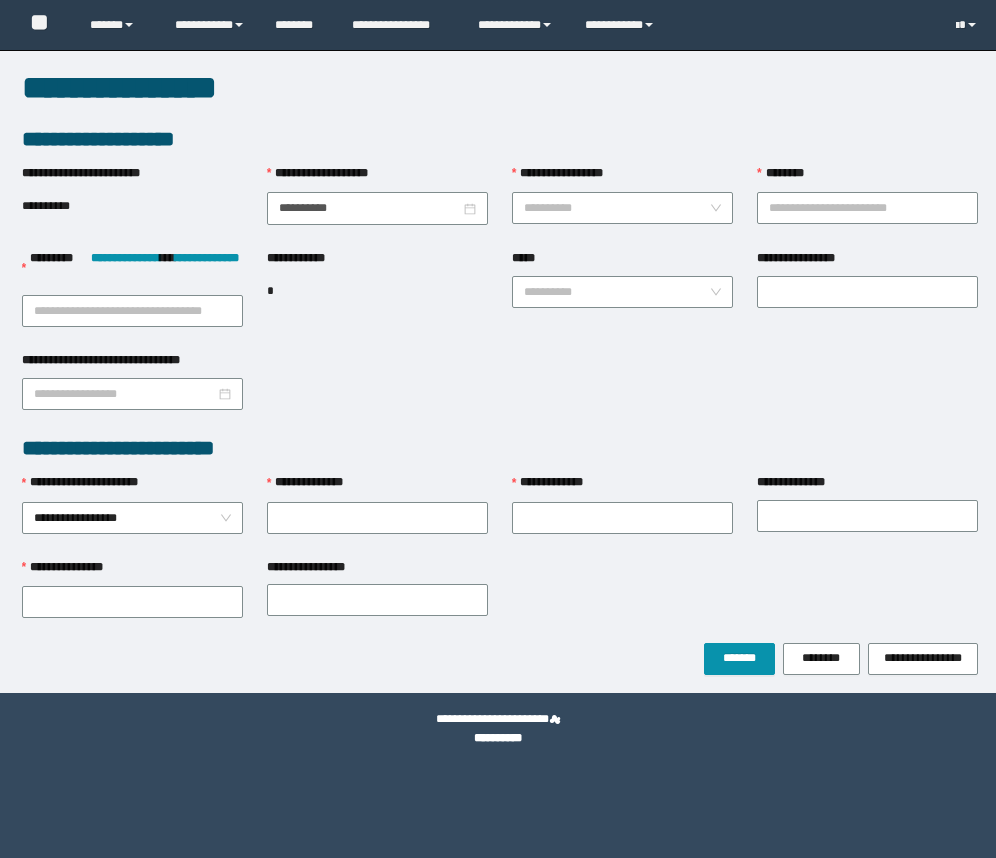 scroll, scrollTop: 0, scrollLeft: 0, axis: both 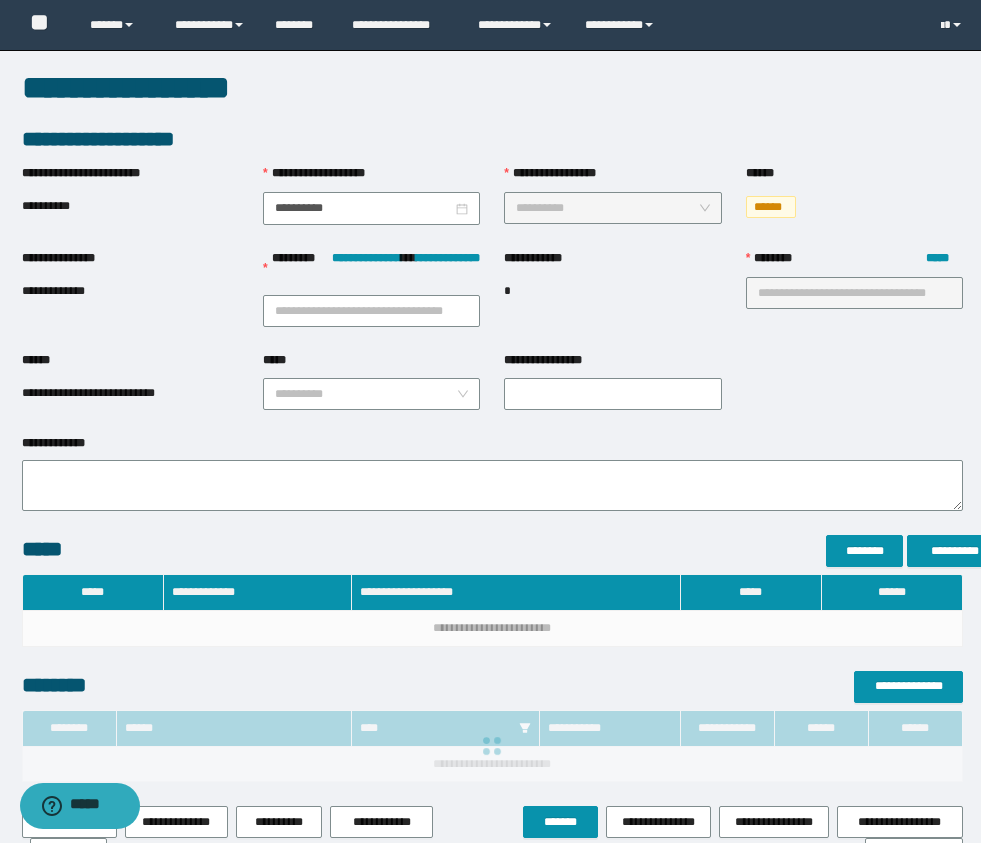type on "**********" 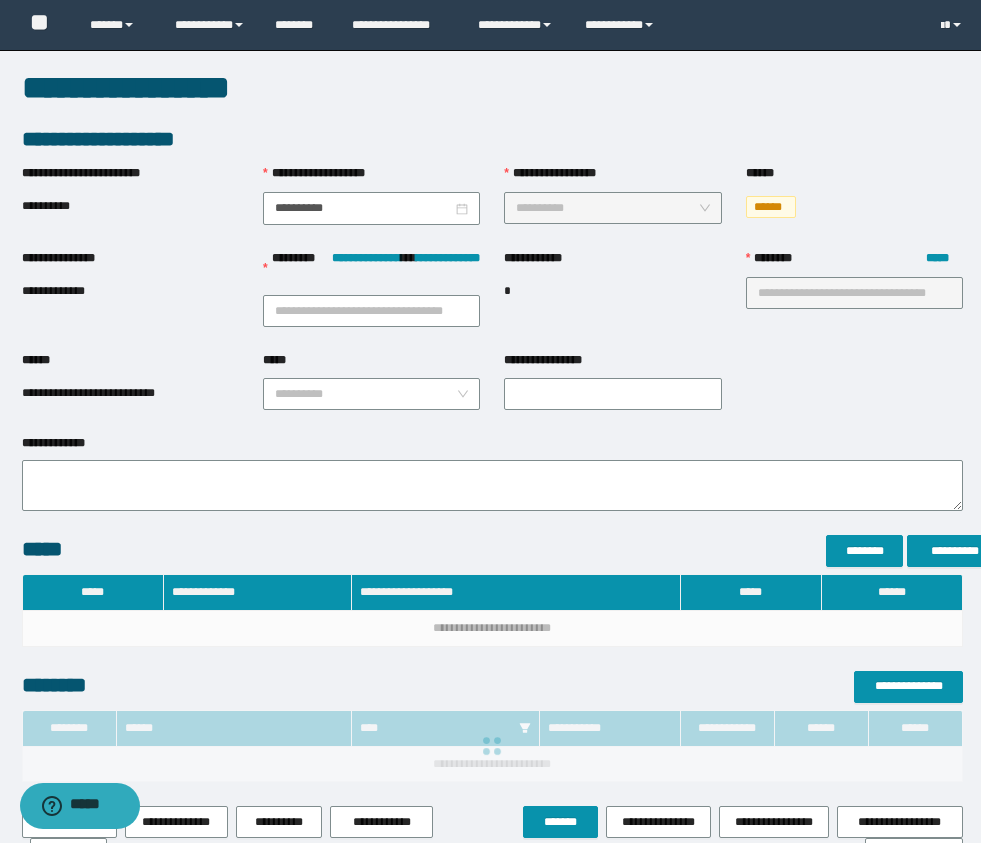 type on "**" 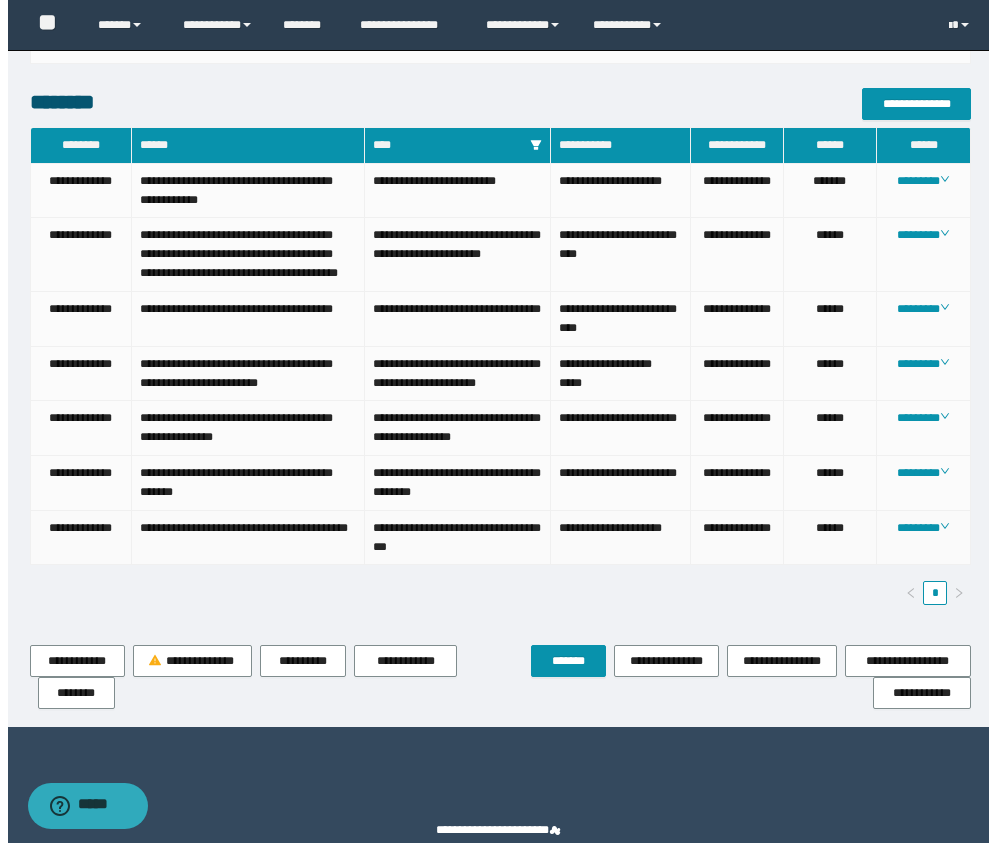 scroll, scrollTop: 954, scrollLeft: 0, axis: vertical 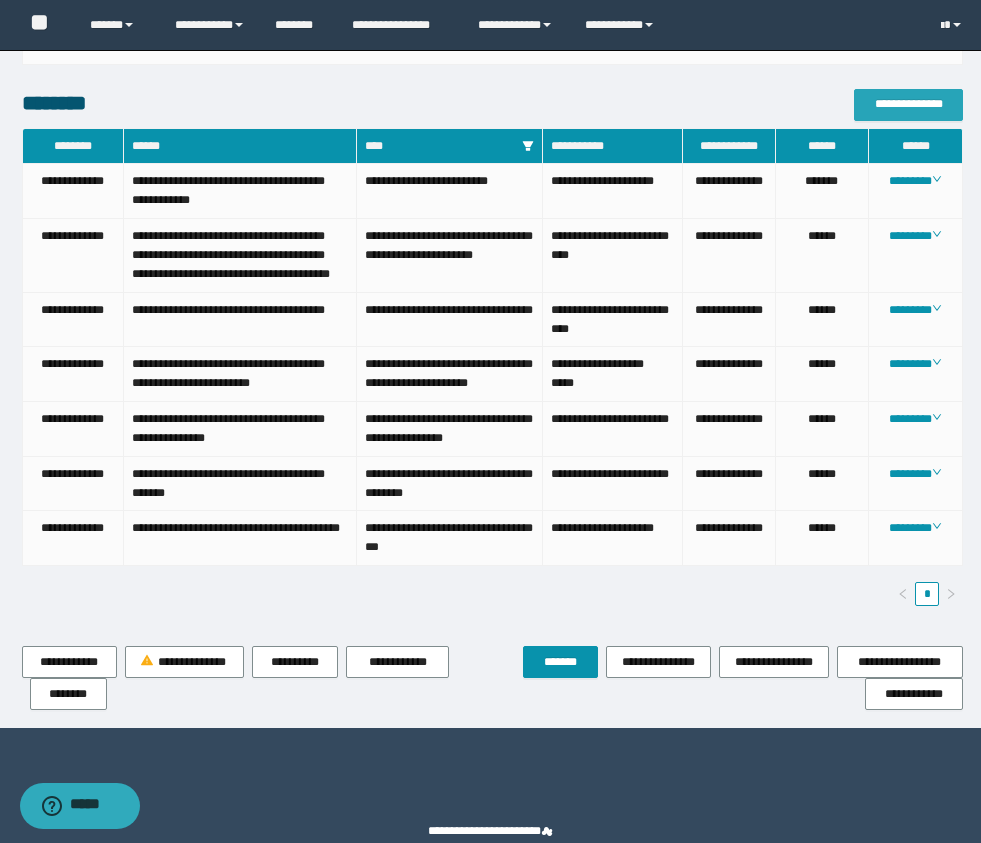 click on "**********" at bounding box center [908, 104] 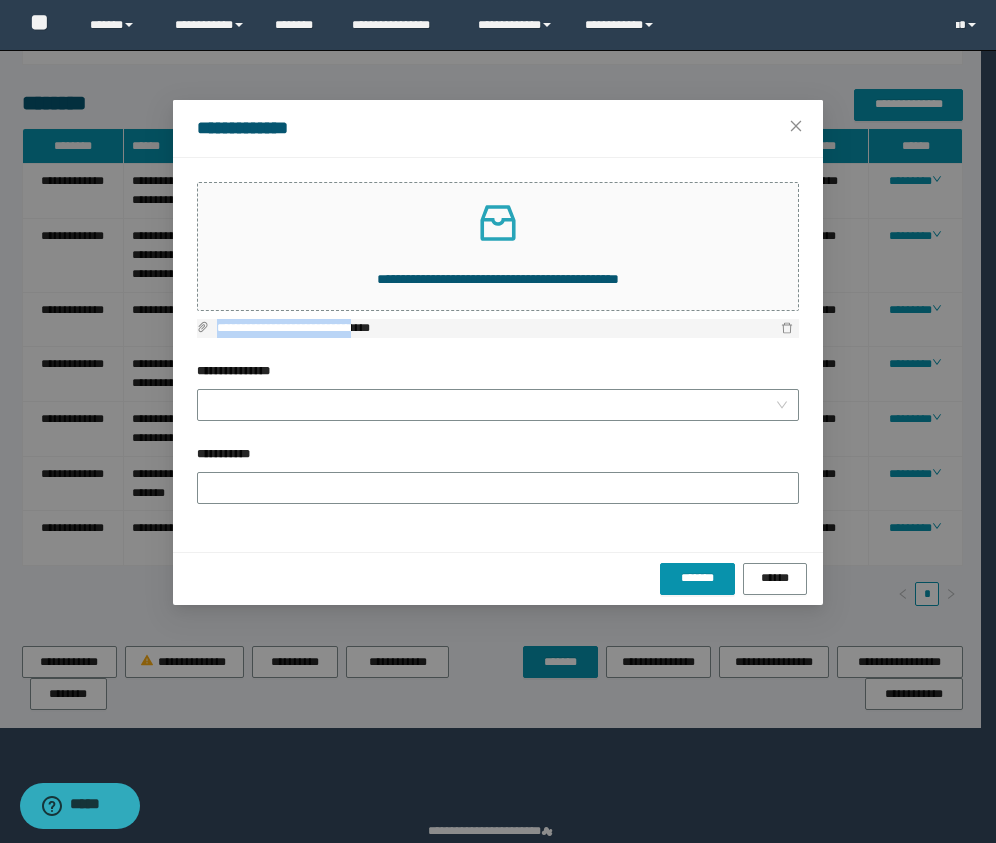drag, startPoint x: 385, startPoint y: 326, endPoint x: 218, endPoint y: 323, distance: 167.02695 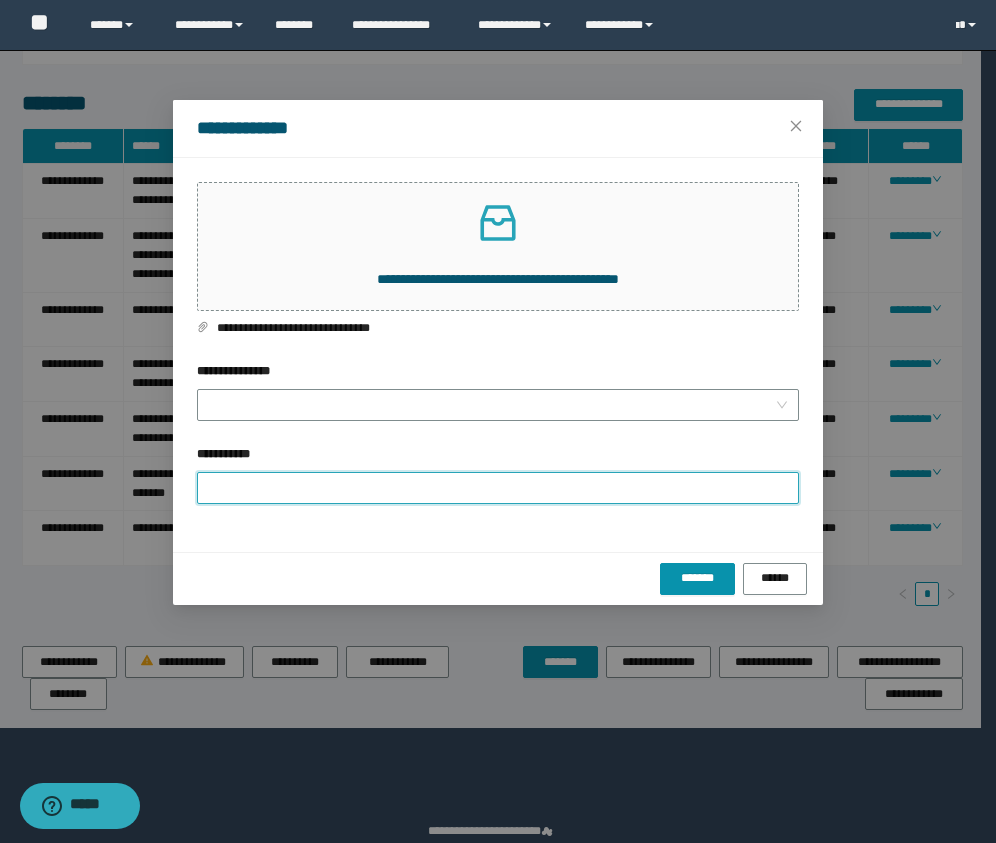 click on "**********" at bounding box center [498, 488] 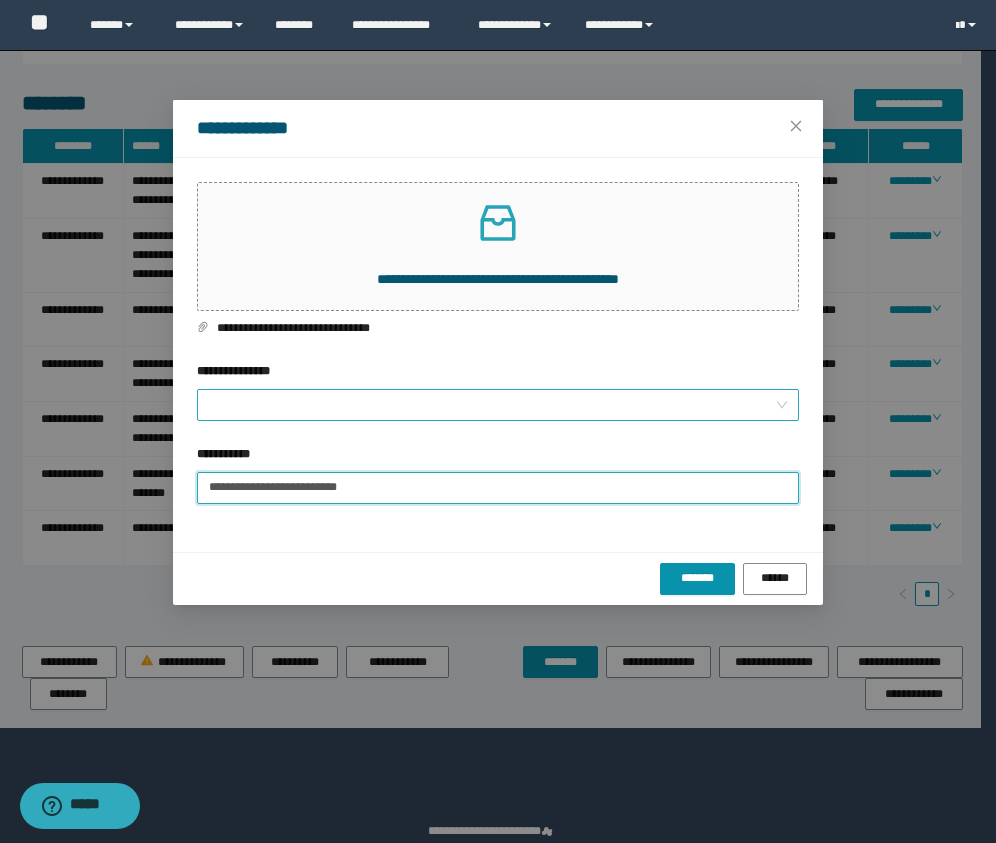 type on "**********" 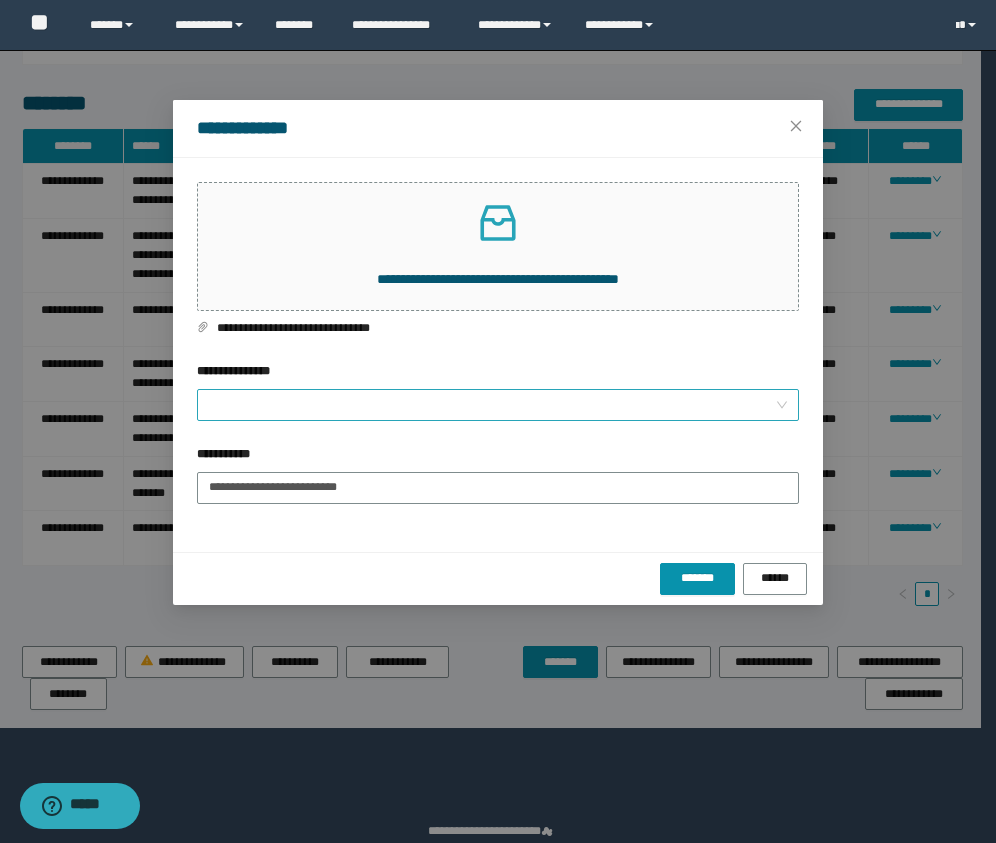 click on "**********" at bounding box center [492, 405] 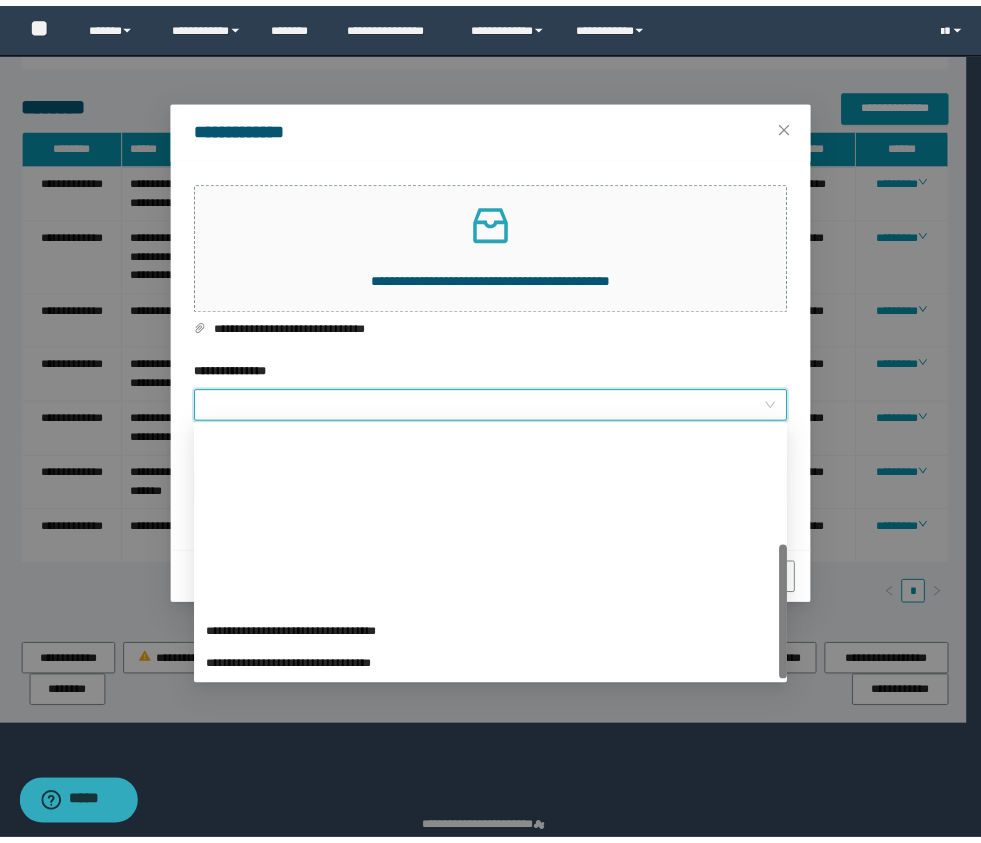 scroll, scrollTop: 224, scrollLeft: 0, axis: vertical 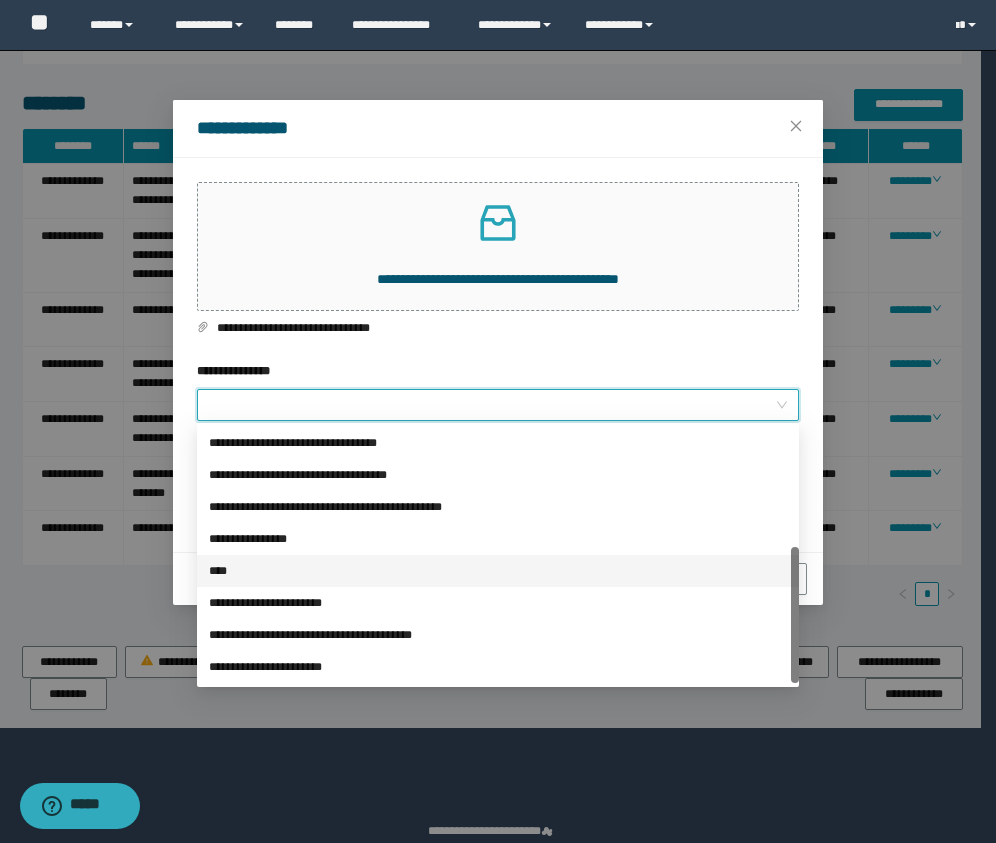 click on "****" at bounding box center [498, 571] 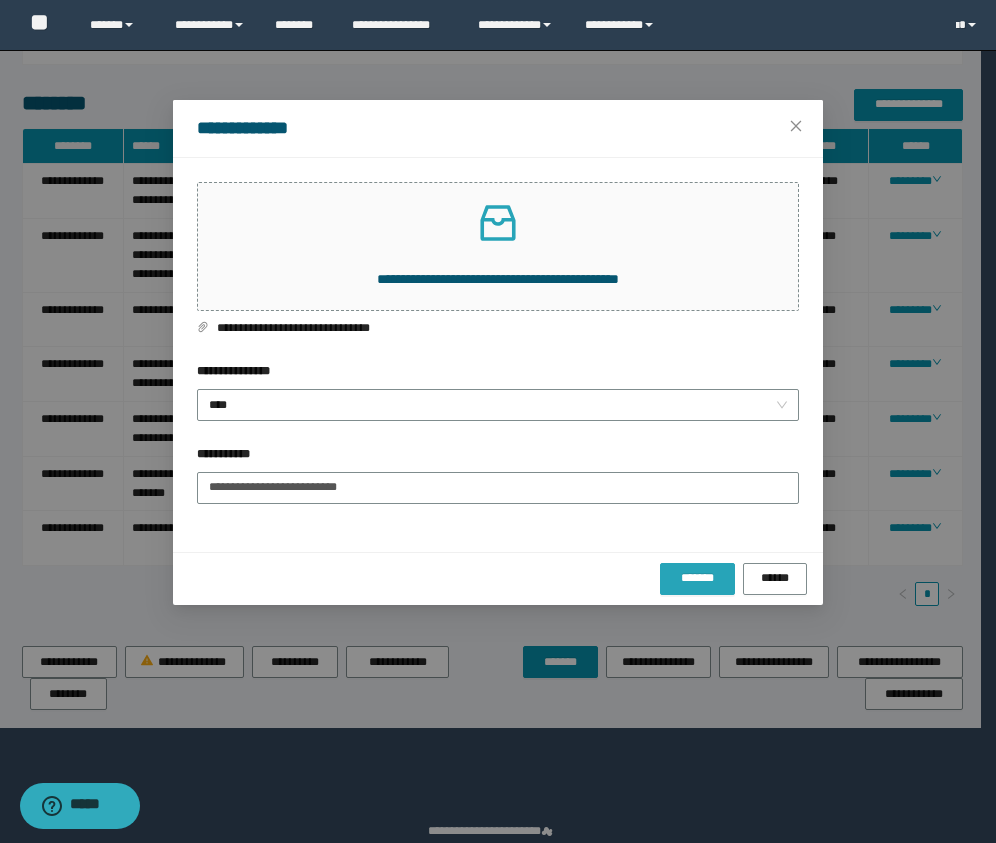click on "*******" at bounding box center (697, 579) 